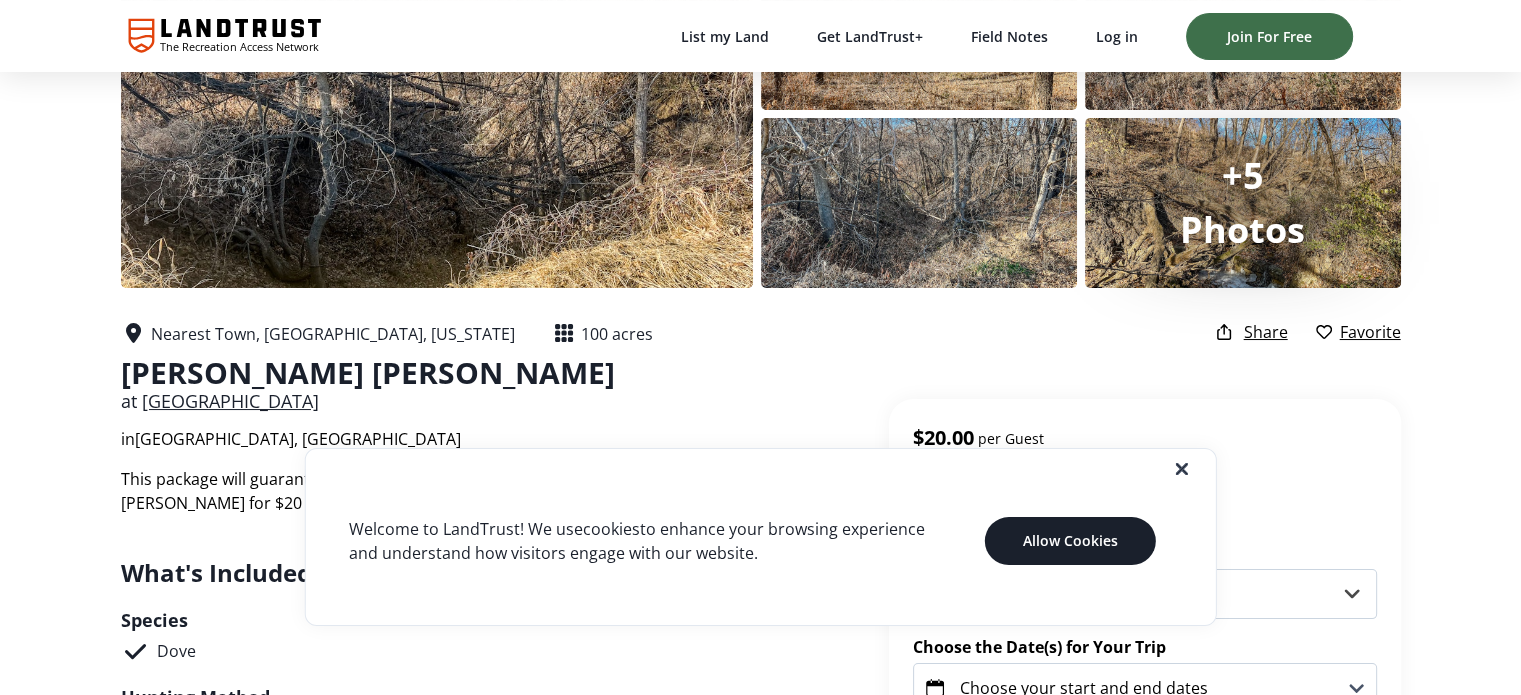 scroll, scrollTop: 161, scrollLeft: 0, axis: vertical 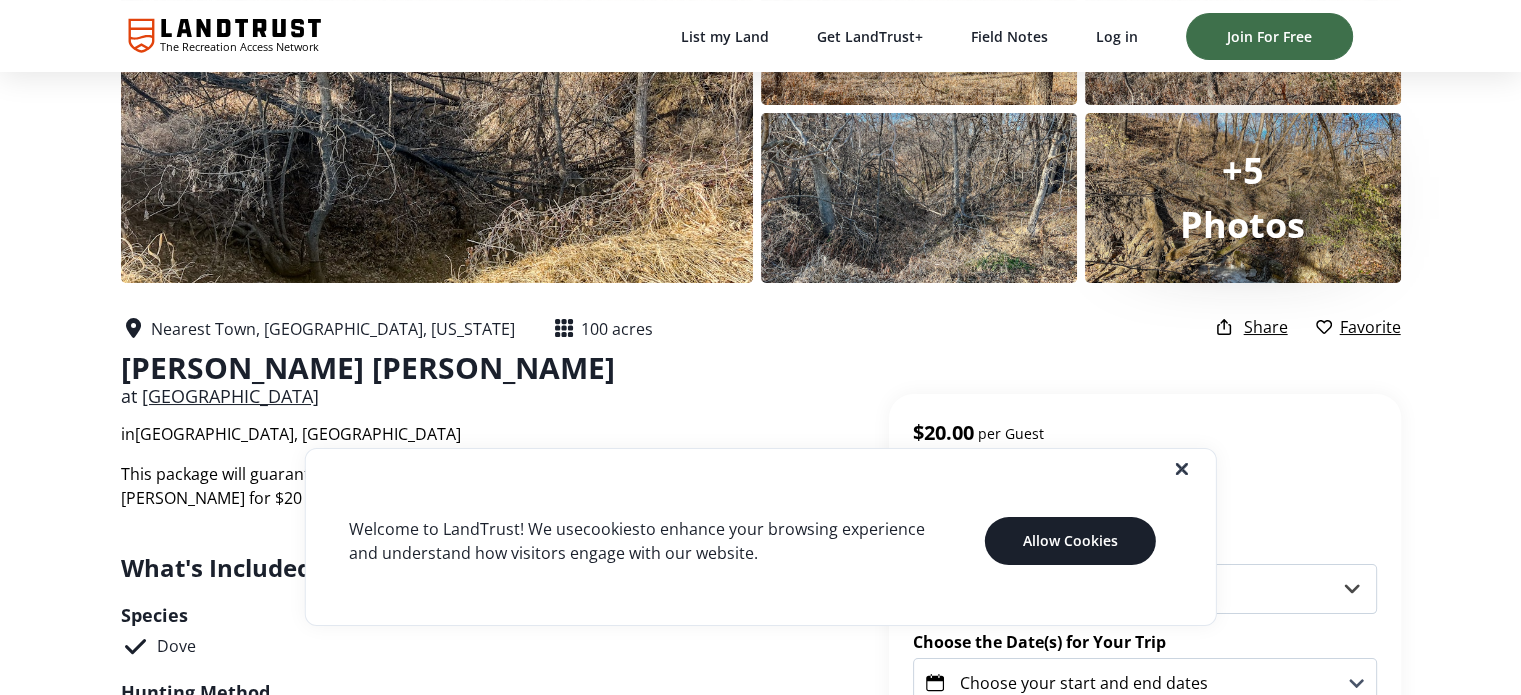 click on "Choose Your Party Size" at bounding box center (1145, 544) 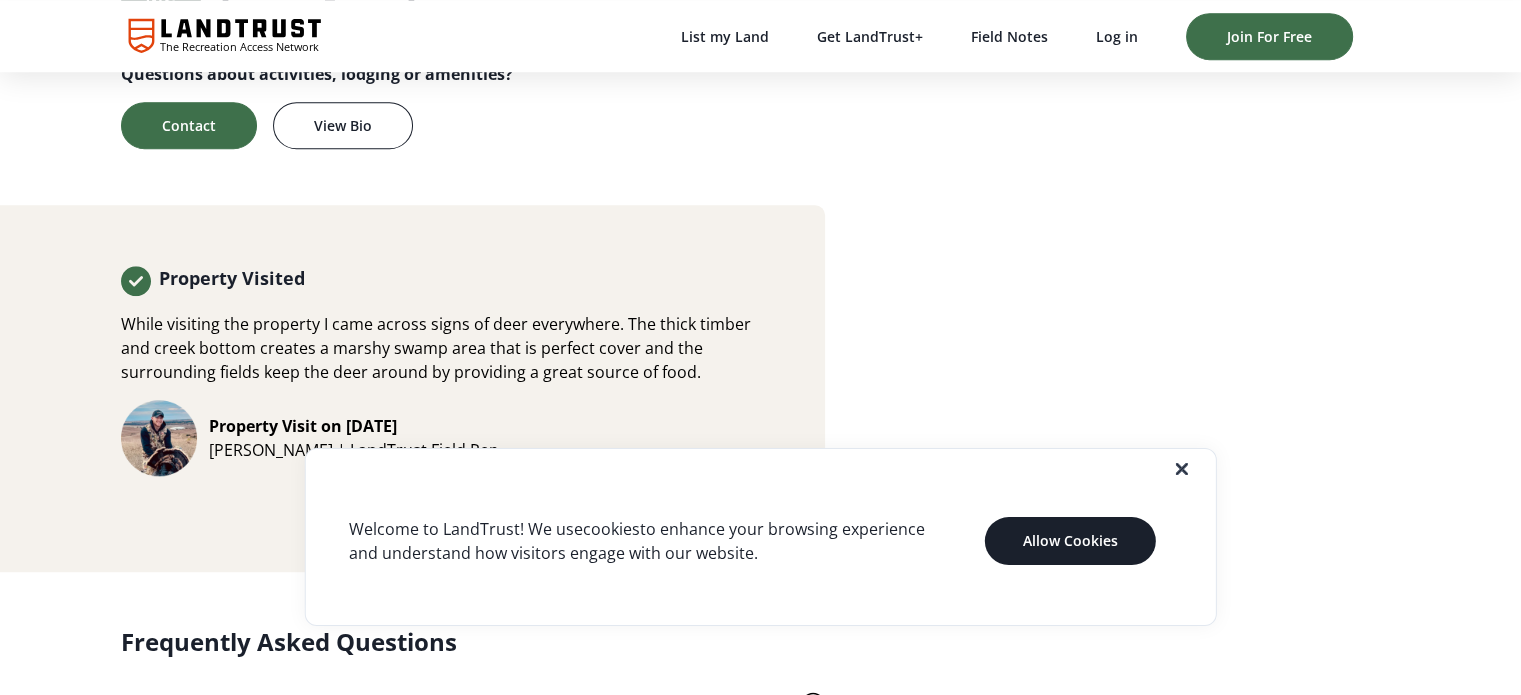 scroll, scrollTop: 1703, scrollLeft: 0, axis: vertical 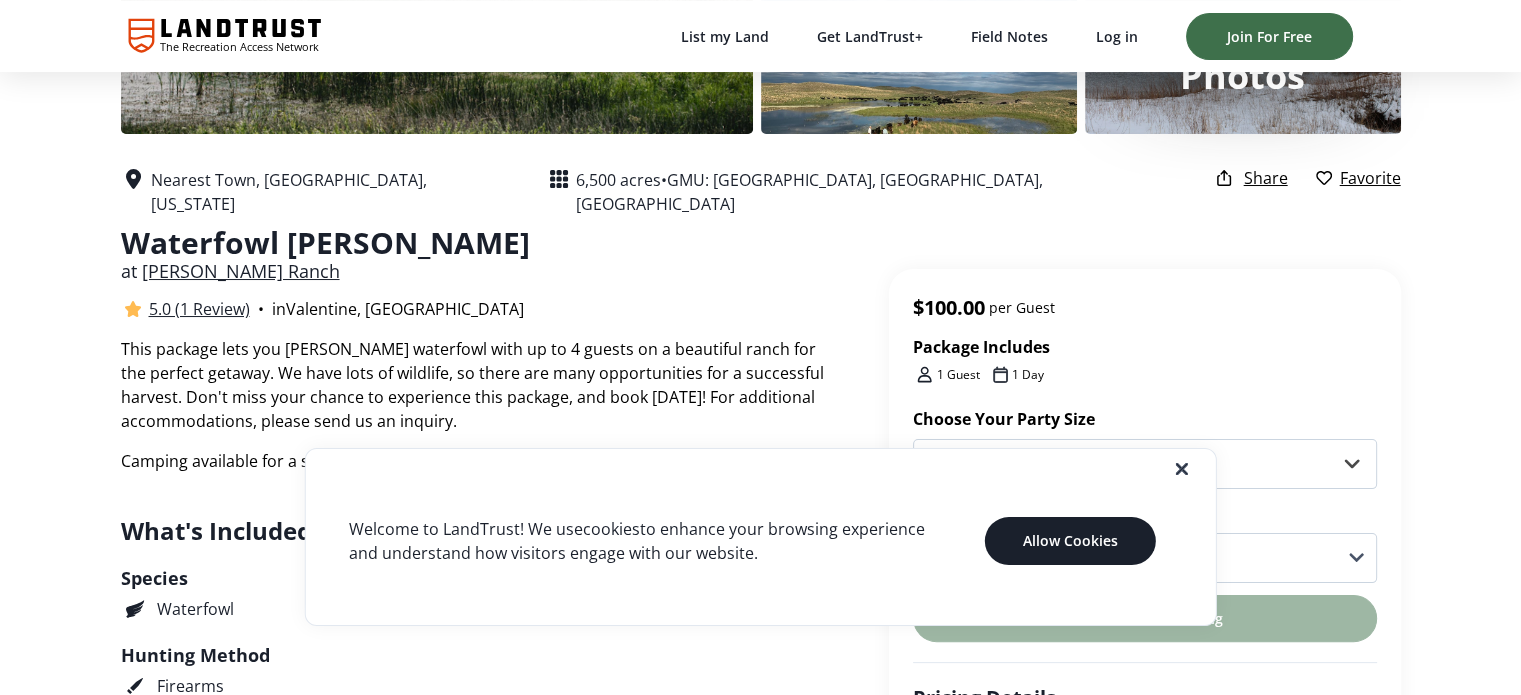 click 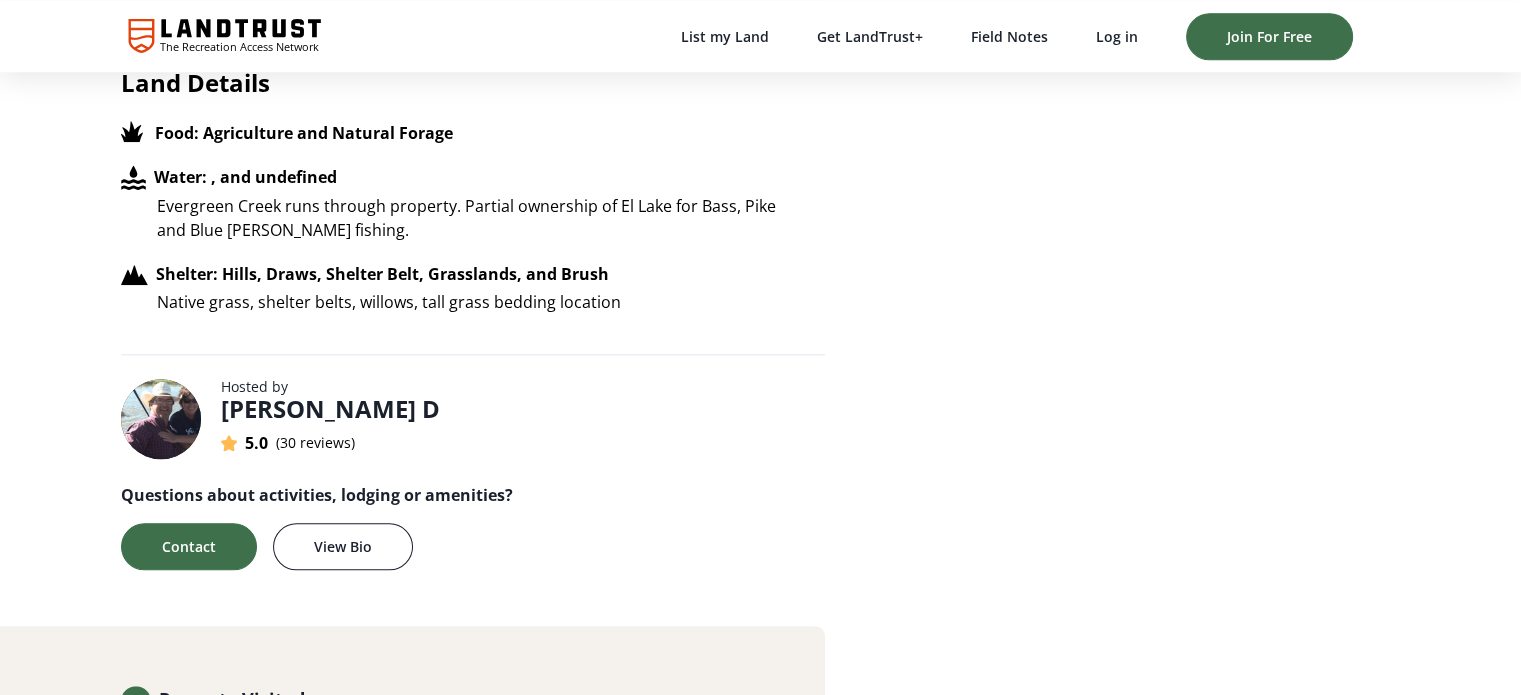 scroll, scrollTop: 1977, scrollLeft: 0, axis: vertical 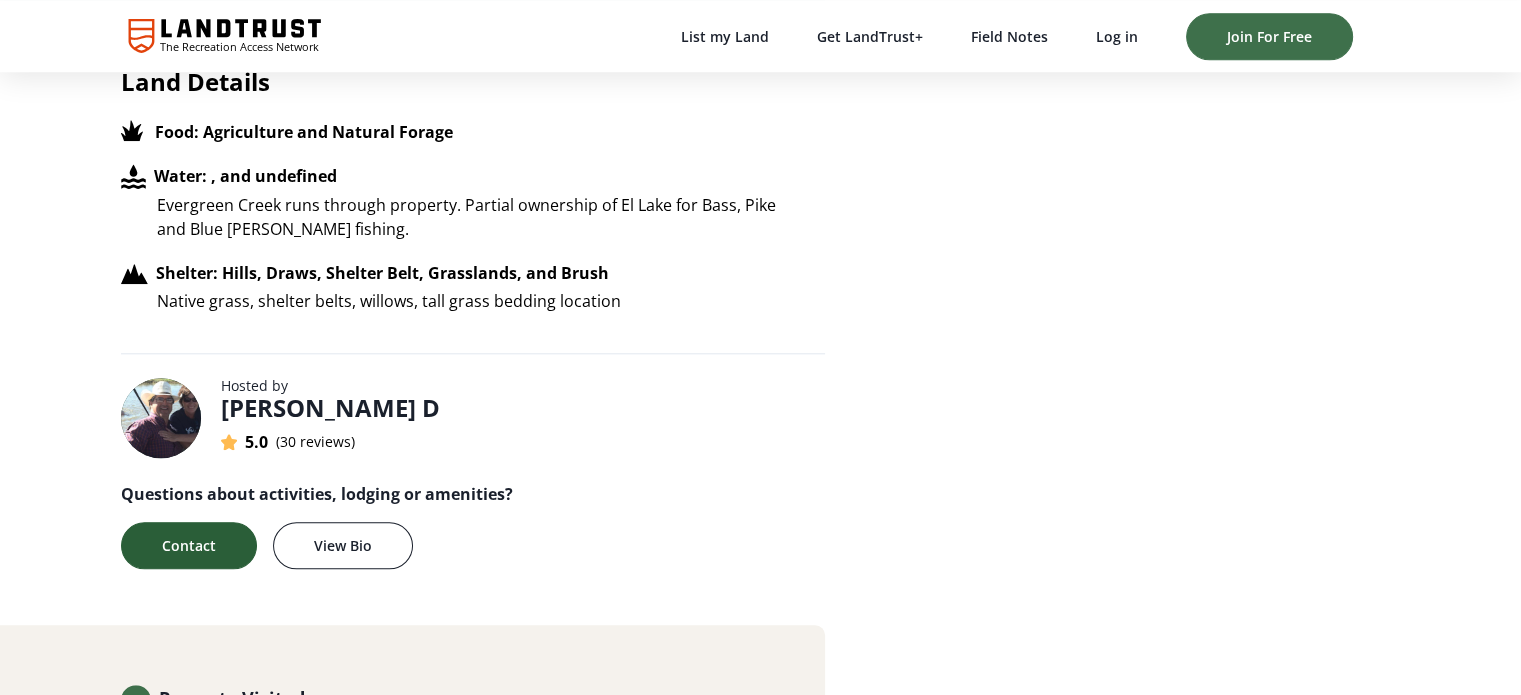 click on "Contact" at bounding box center (189, 545) 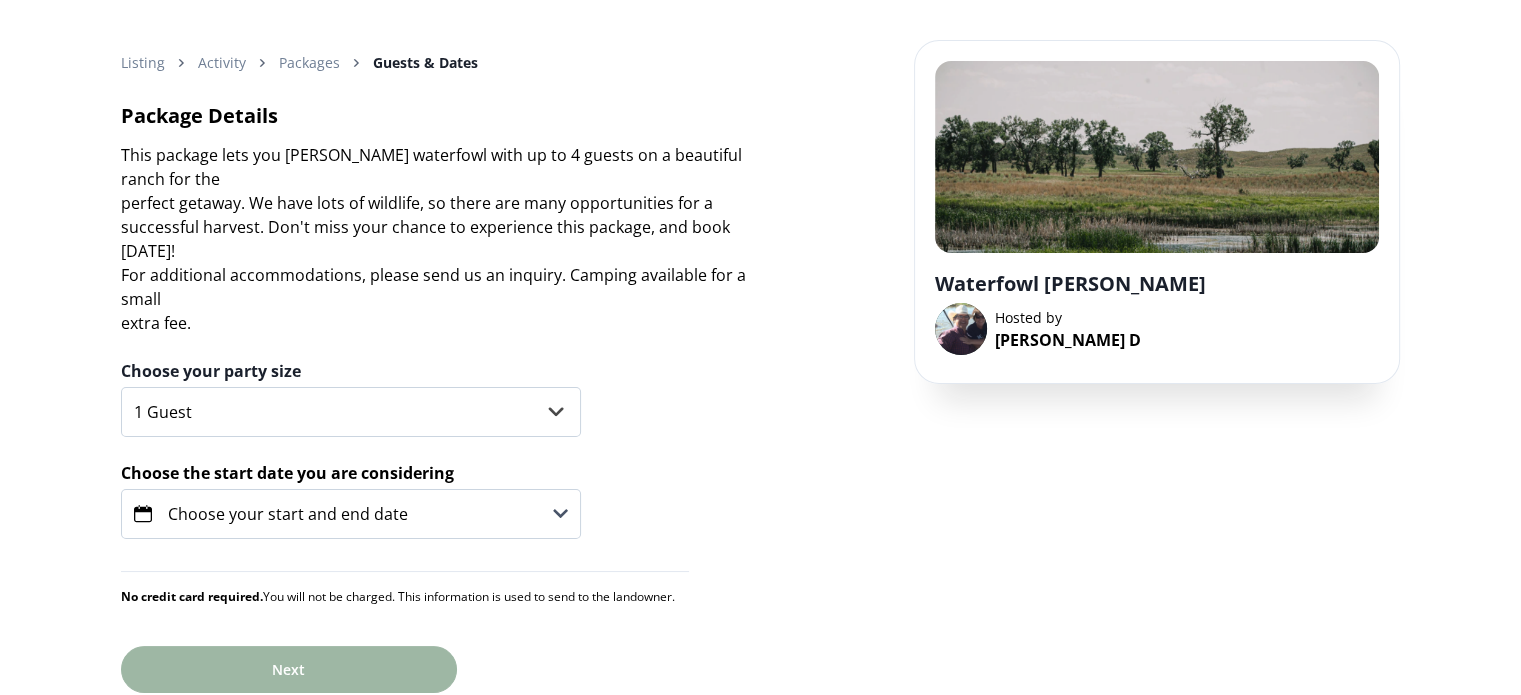 scroll, scrollTop: 0, scrollLeft: 0, axis: both 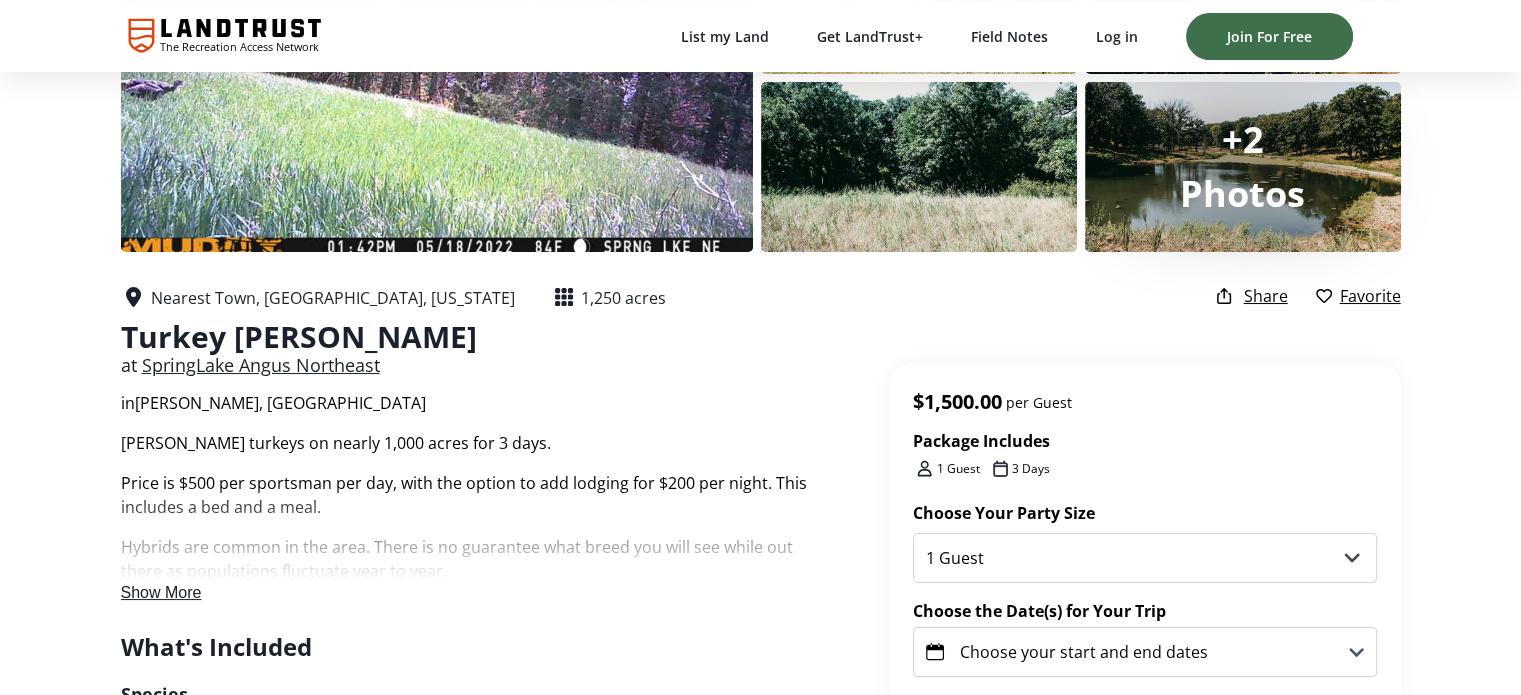 click on "Show More" at bounding box center (161, 592) 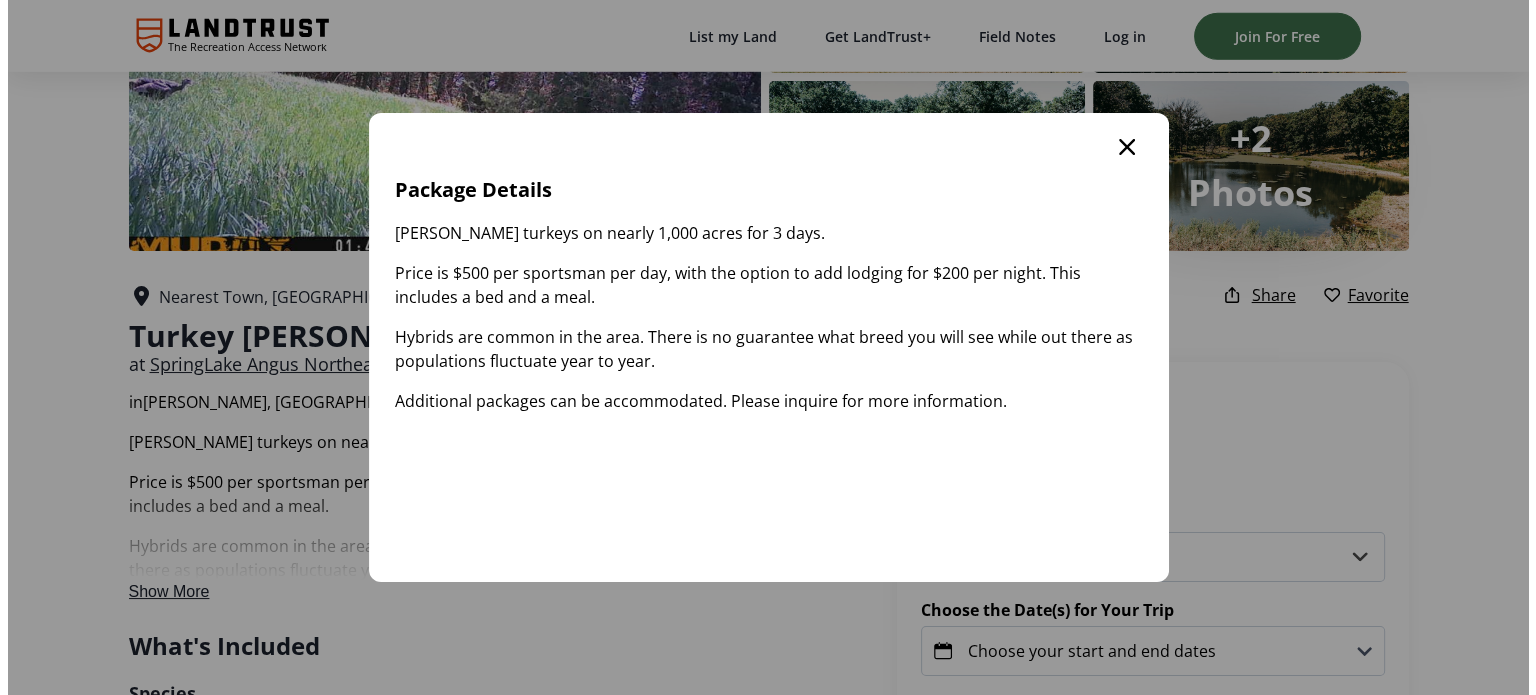 scroll, scrollTop: 0, scrollLeft: 0, axis: both 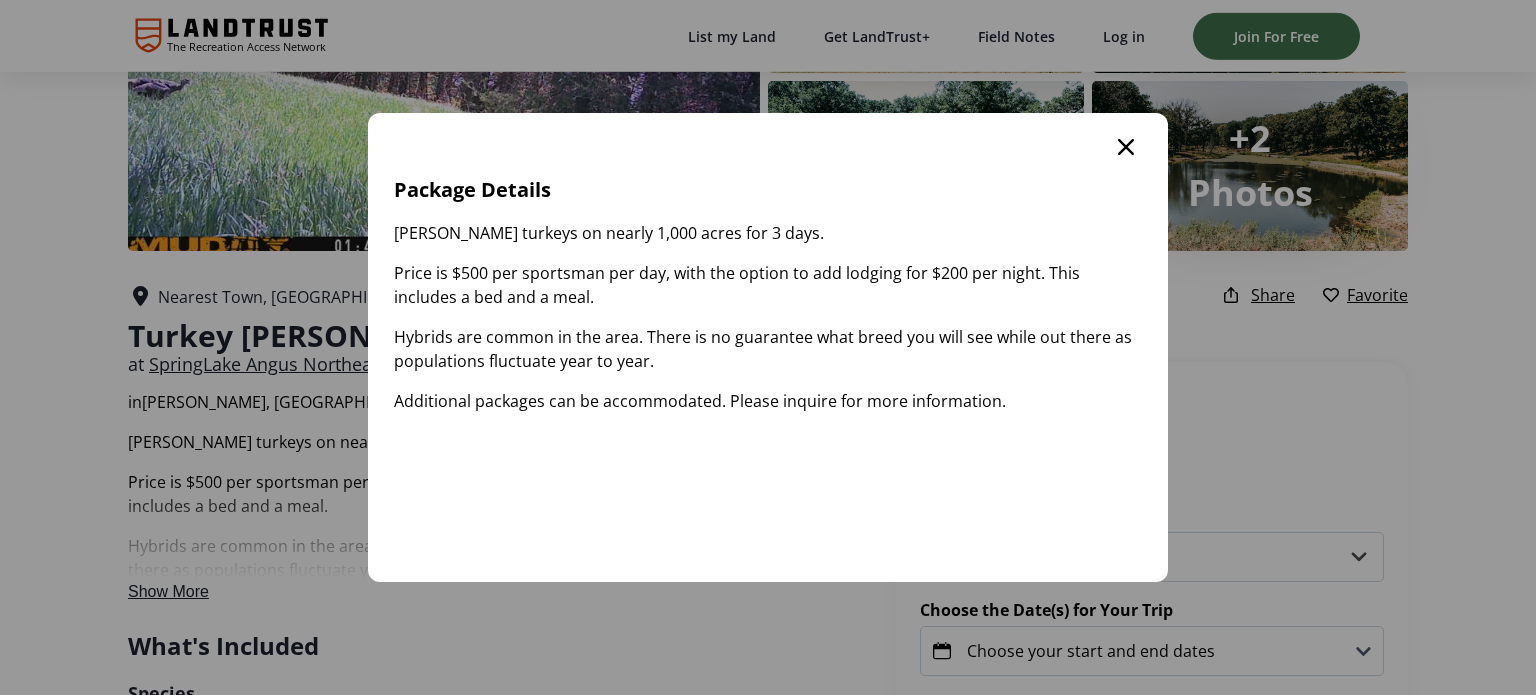 click at bounding box center (1126, 147) 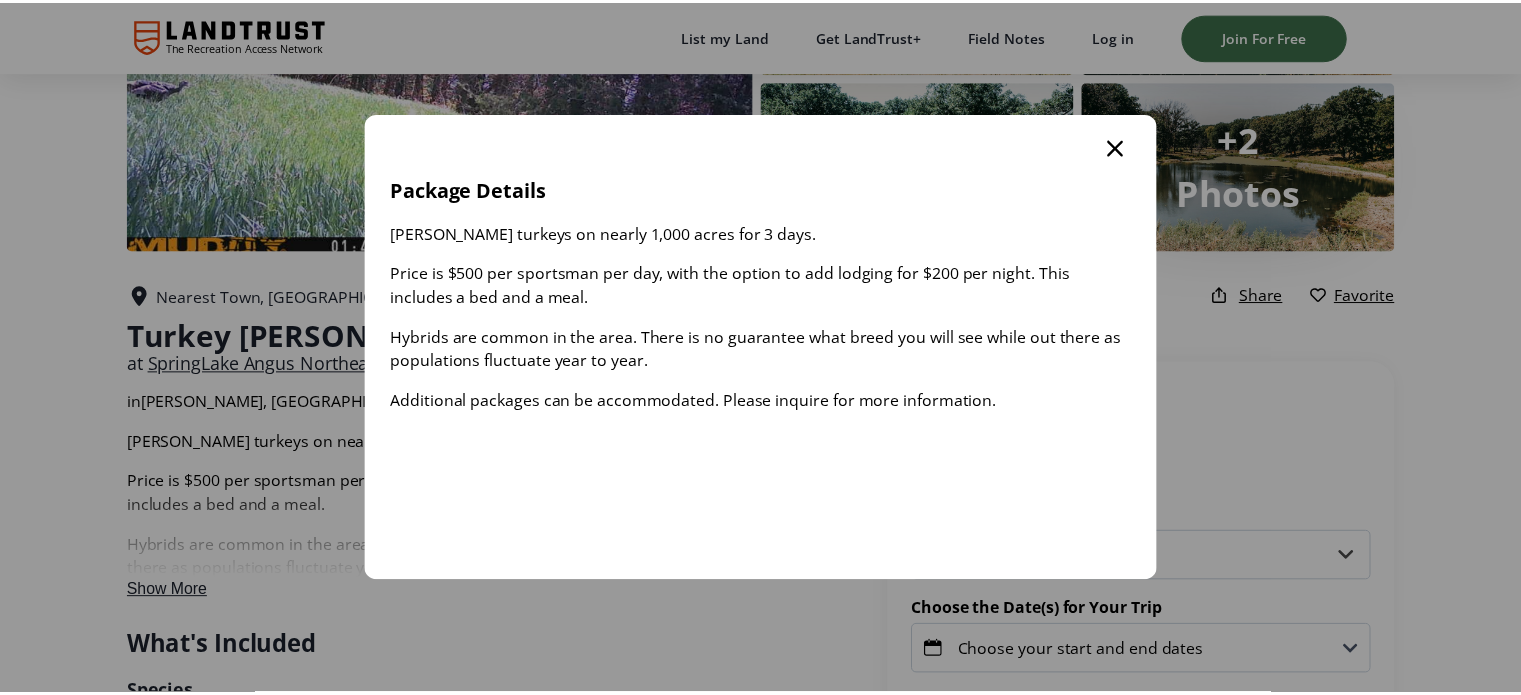 scroll, scrollTop: 192, scrollLeft: 0, axis: vertical 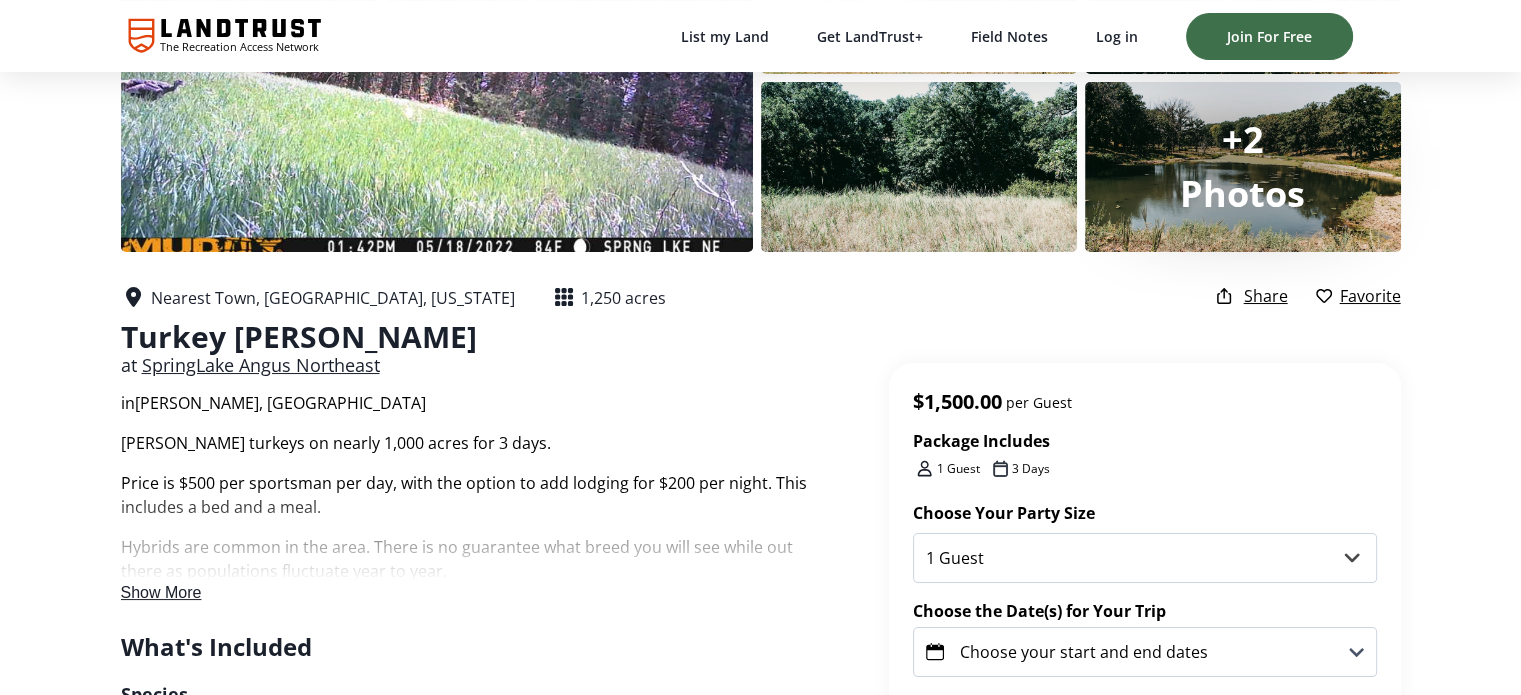 click on "Show More" at bounding box center (161, 592) 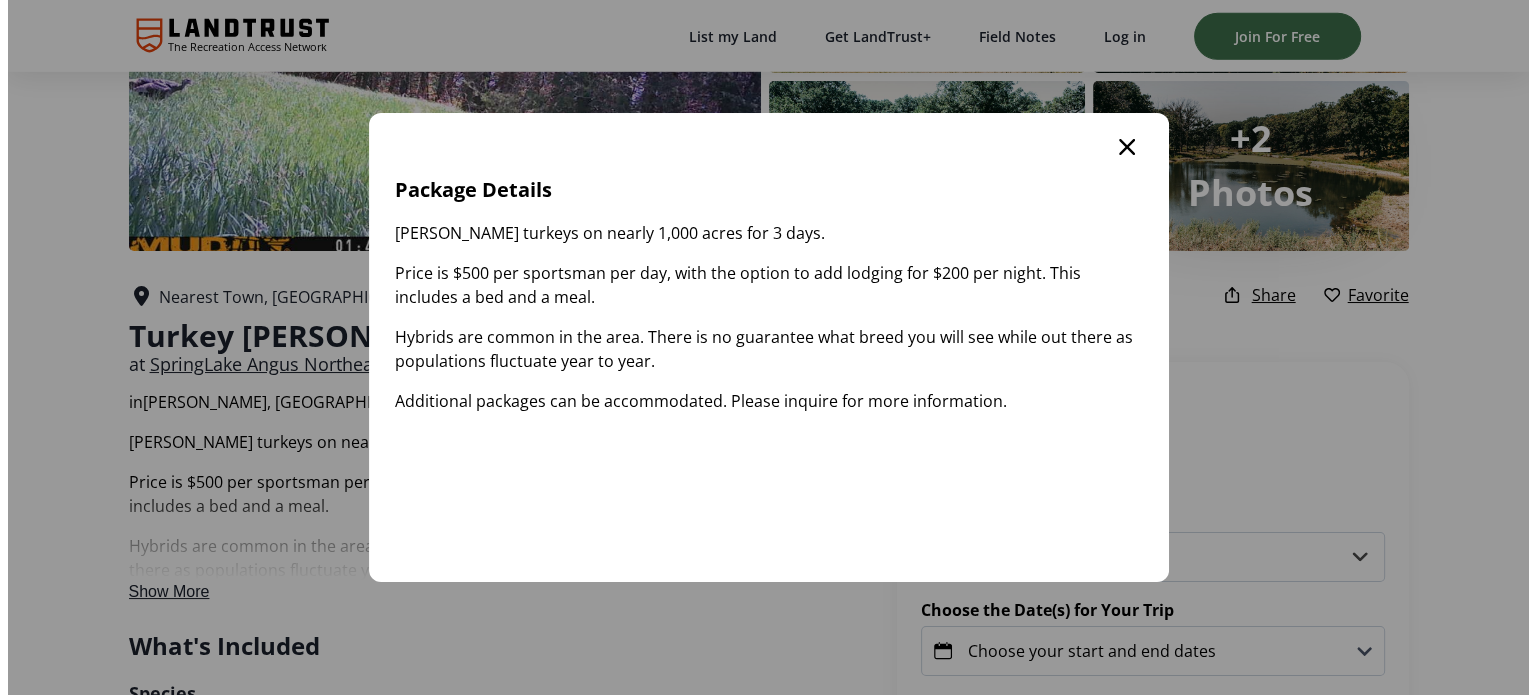 scroll, scrollTop: 0, scrollLeft: 0, axis: both 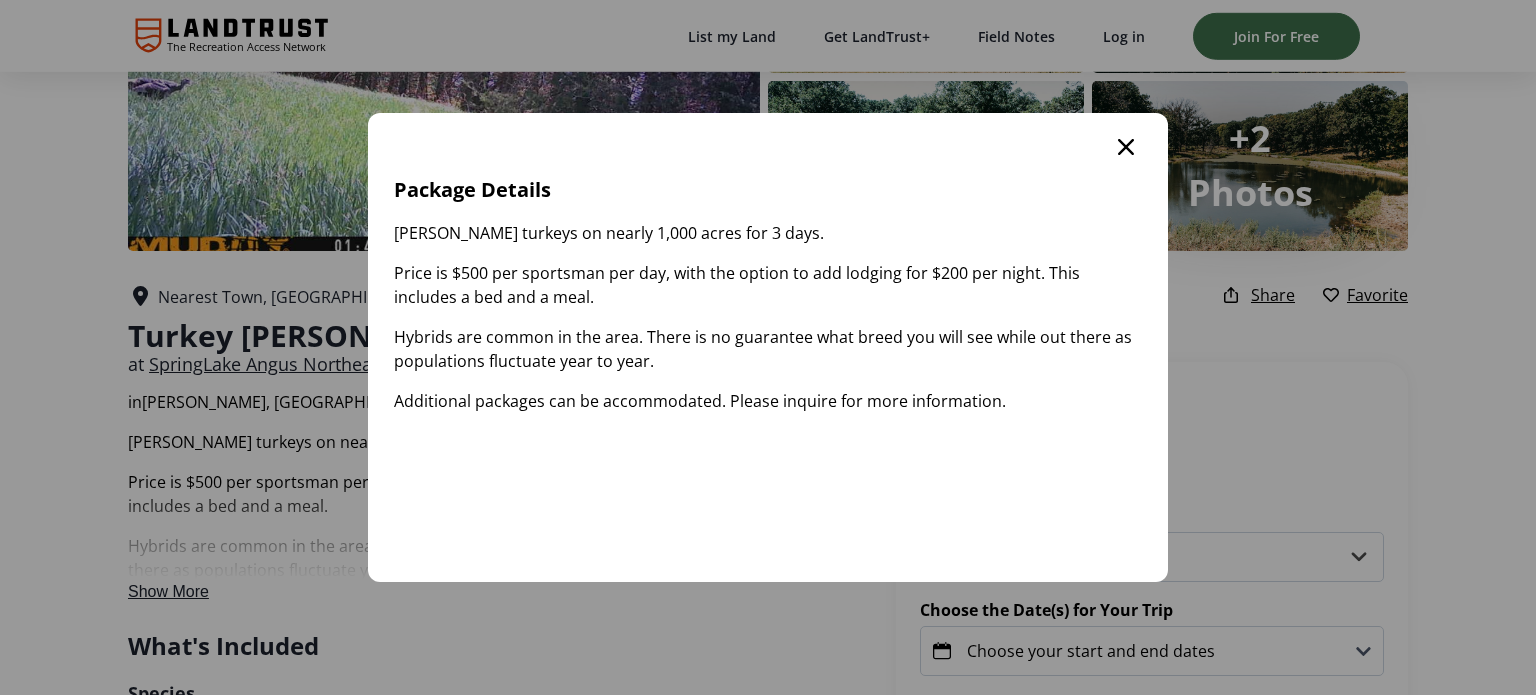 click 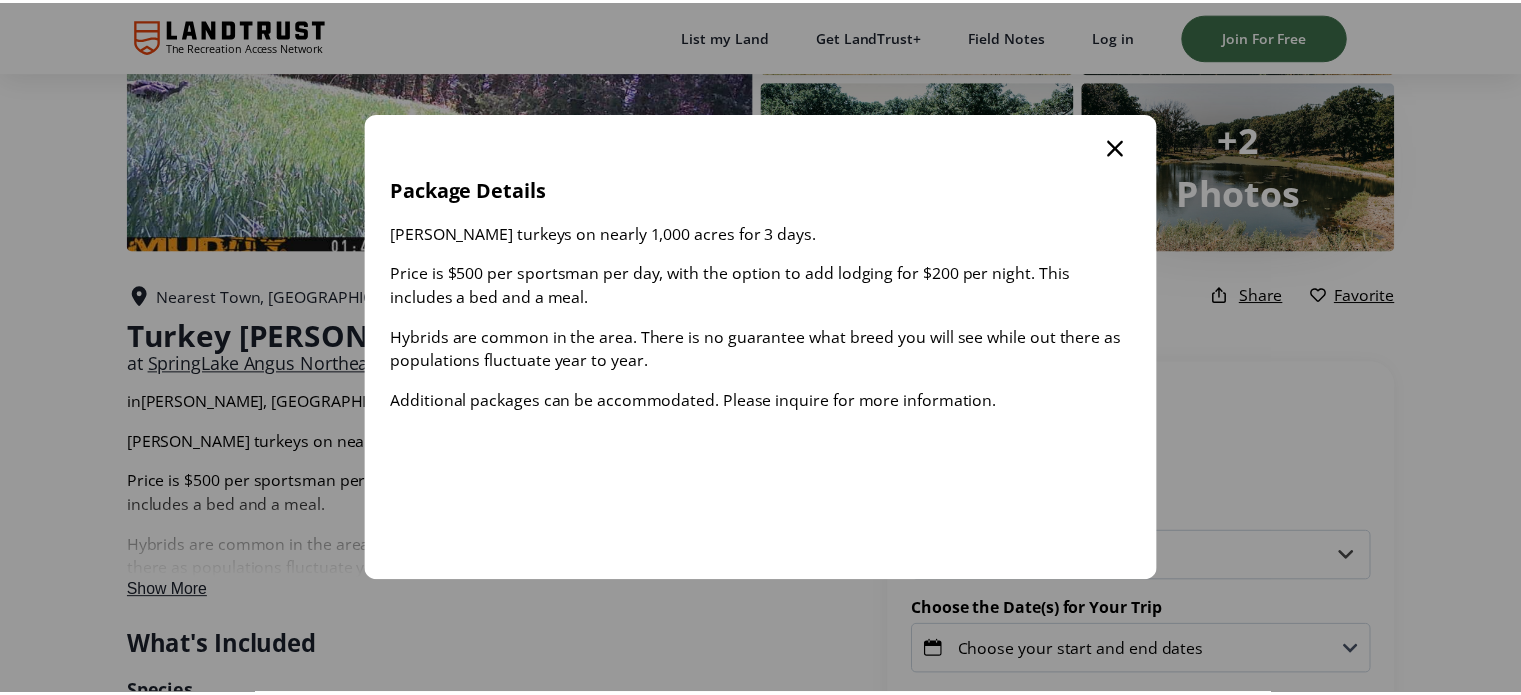 scroll, scrollTop: 192, scrollLeft: 0, axis: vertical 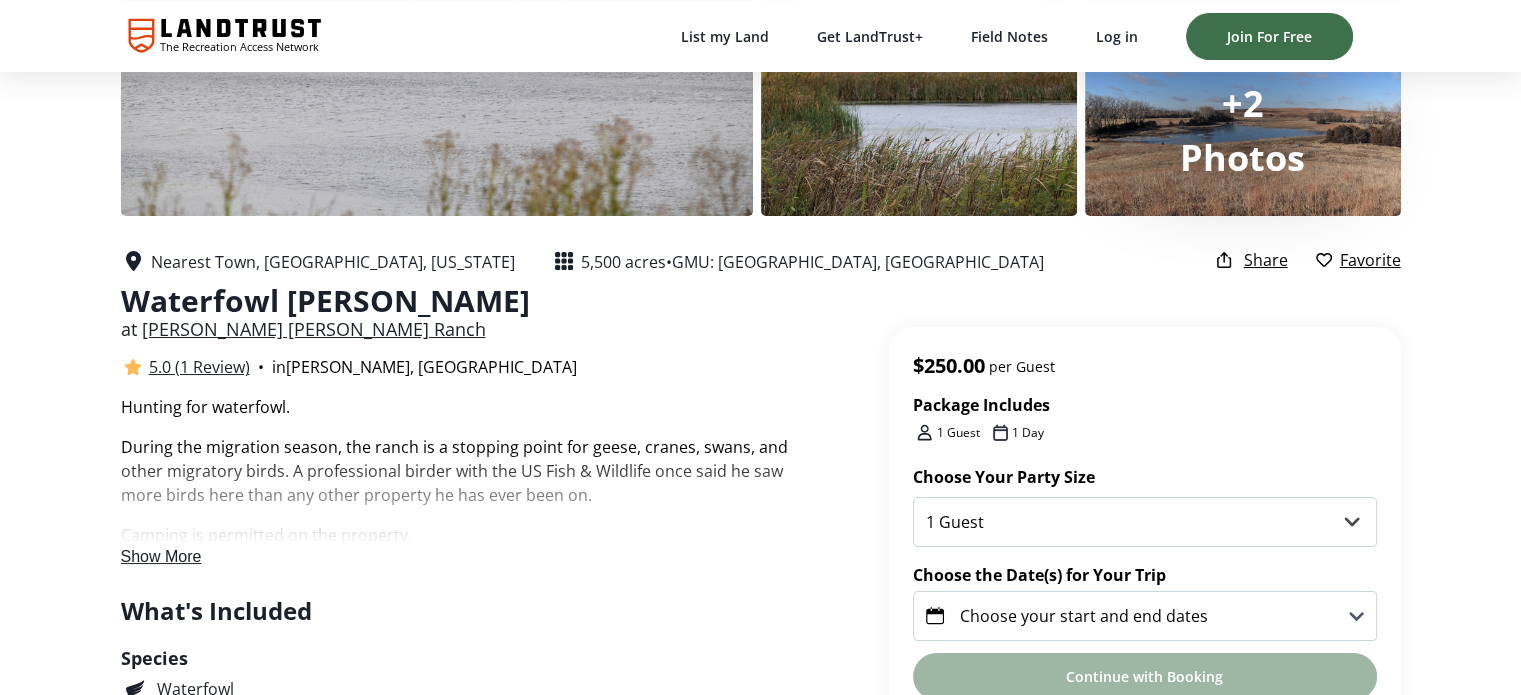click on "Show More" at bounding box center [161, 556] 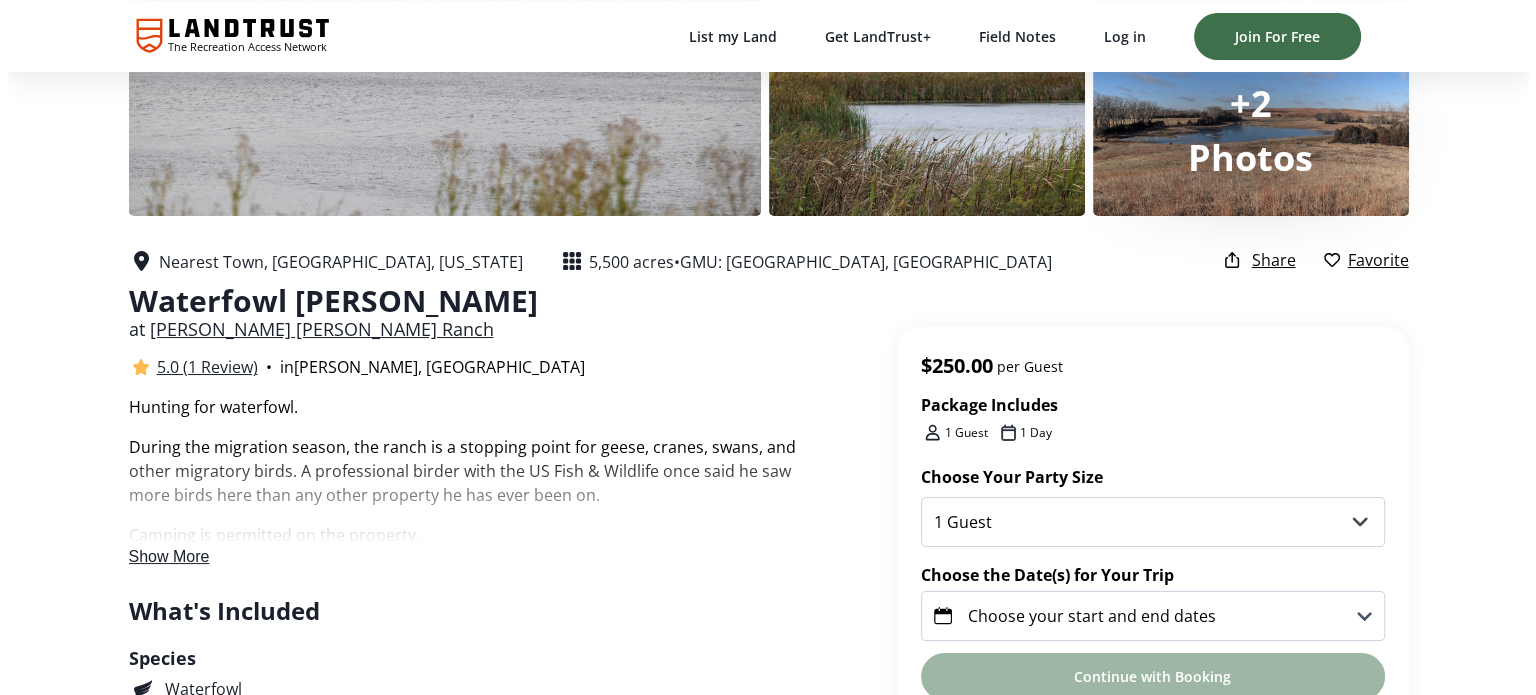 scroll, scrollTop: 0, scrollLeft: 0, axis: both 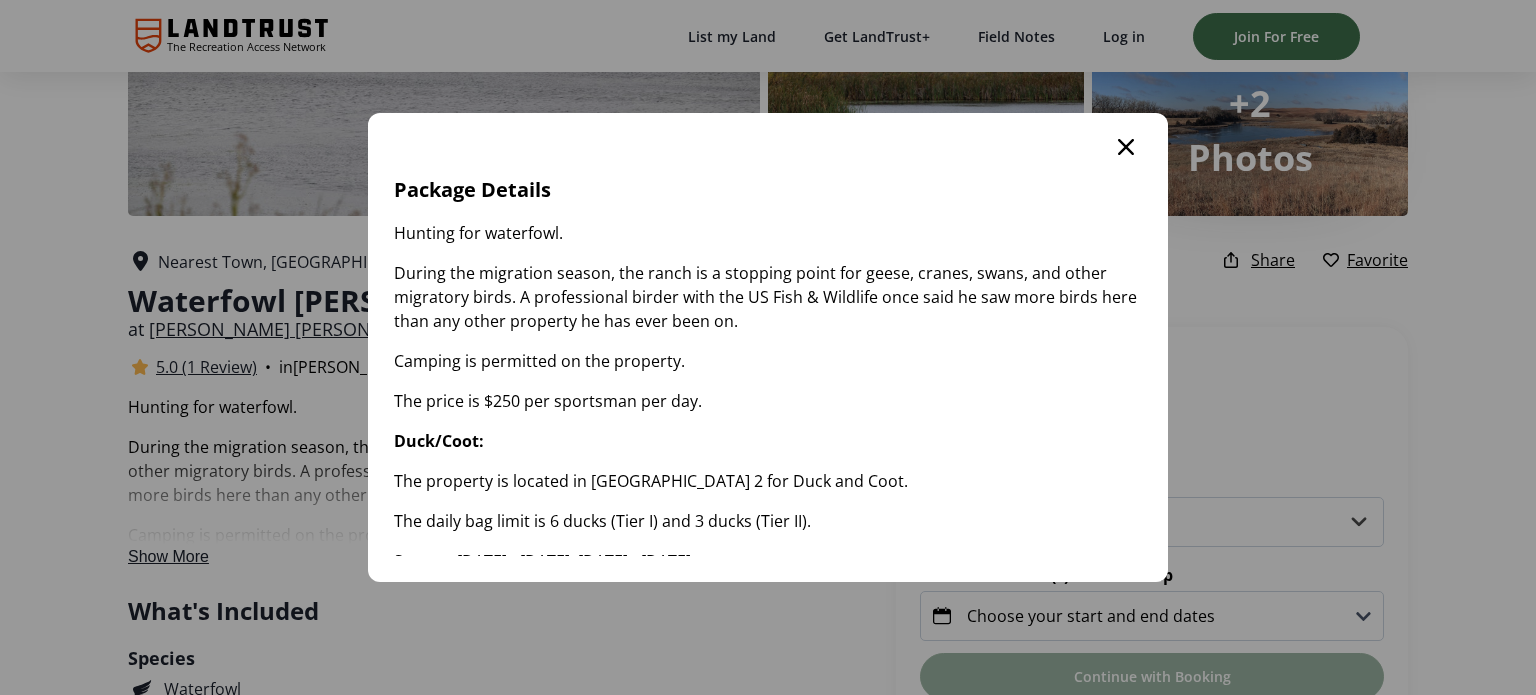 click 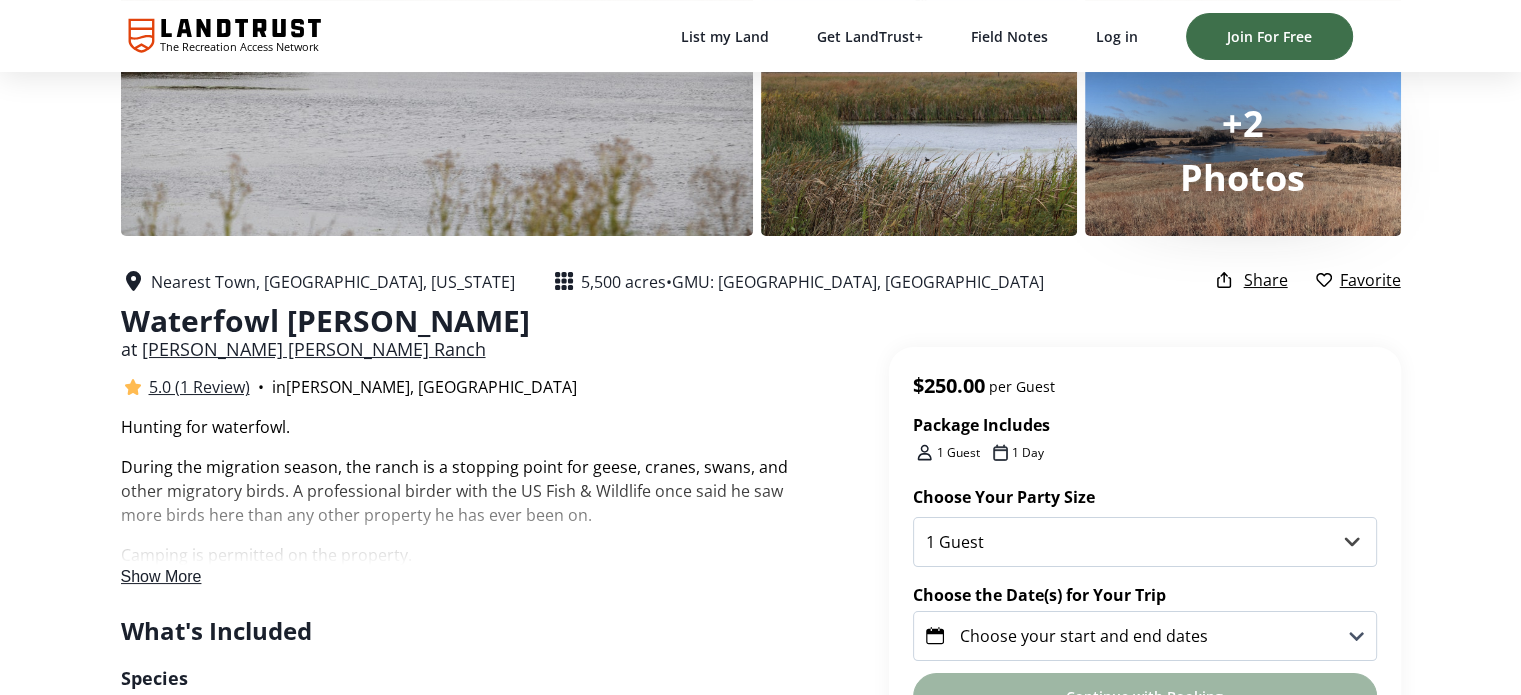 scroll, scrollTop: 0, scrollLeft: 0, axis: both 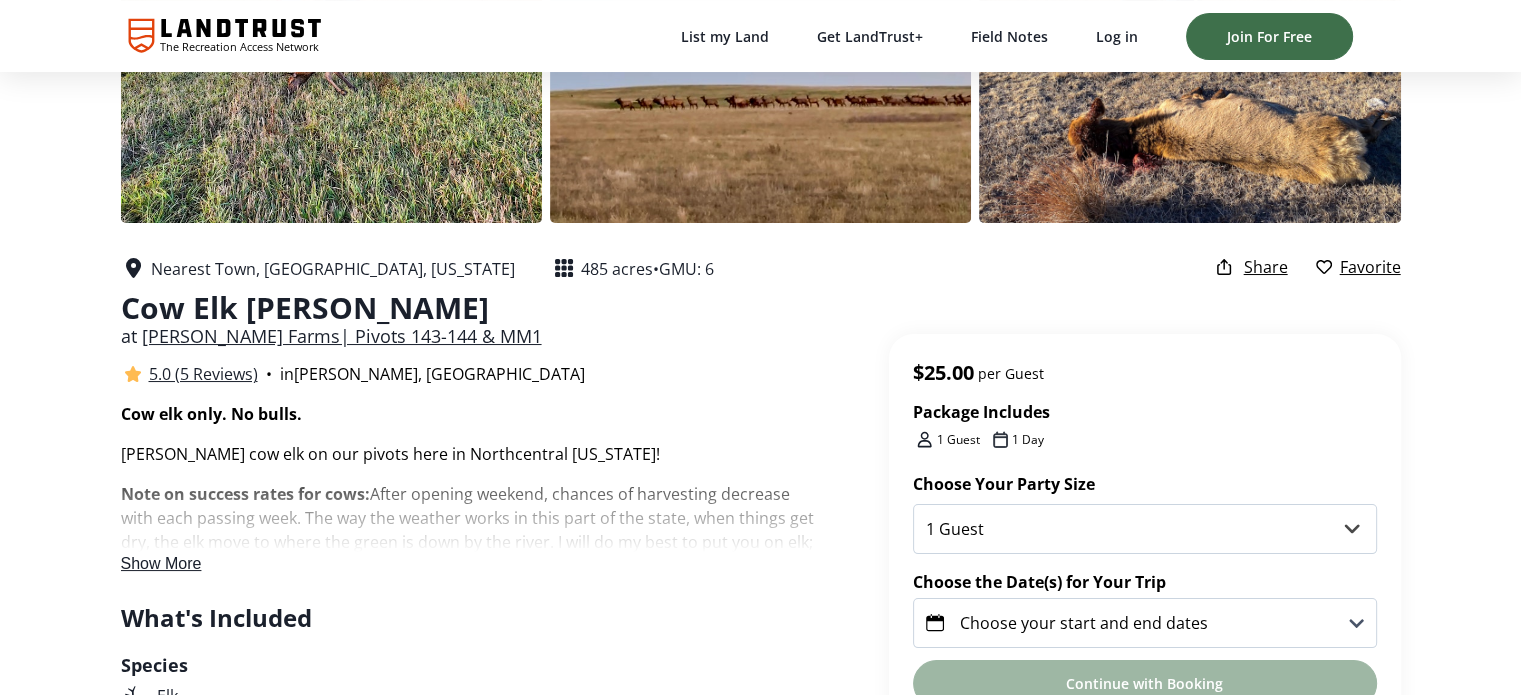 click on "Show More" at bounding box center [161, 563] 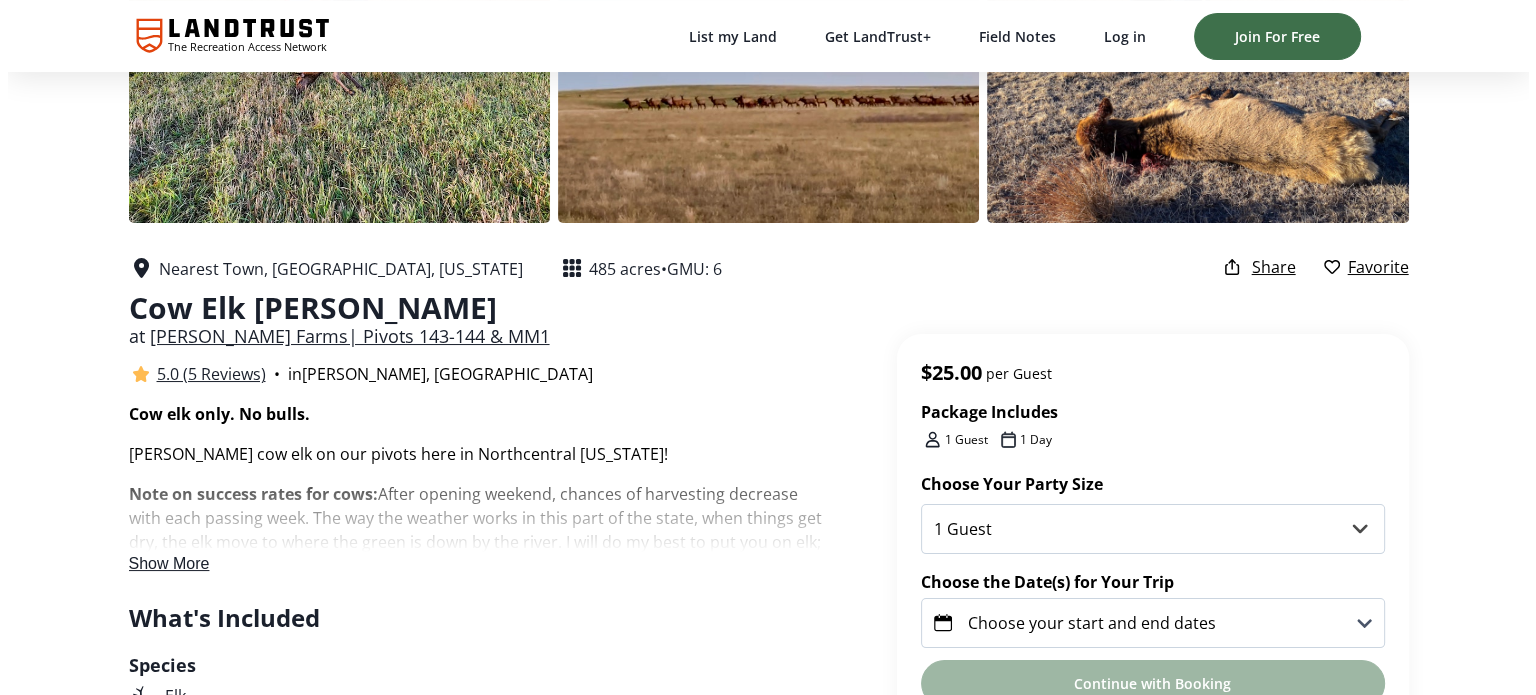 scroll, scrollTop: 0, scrollLeft: 0, axis: both 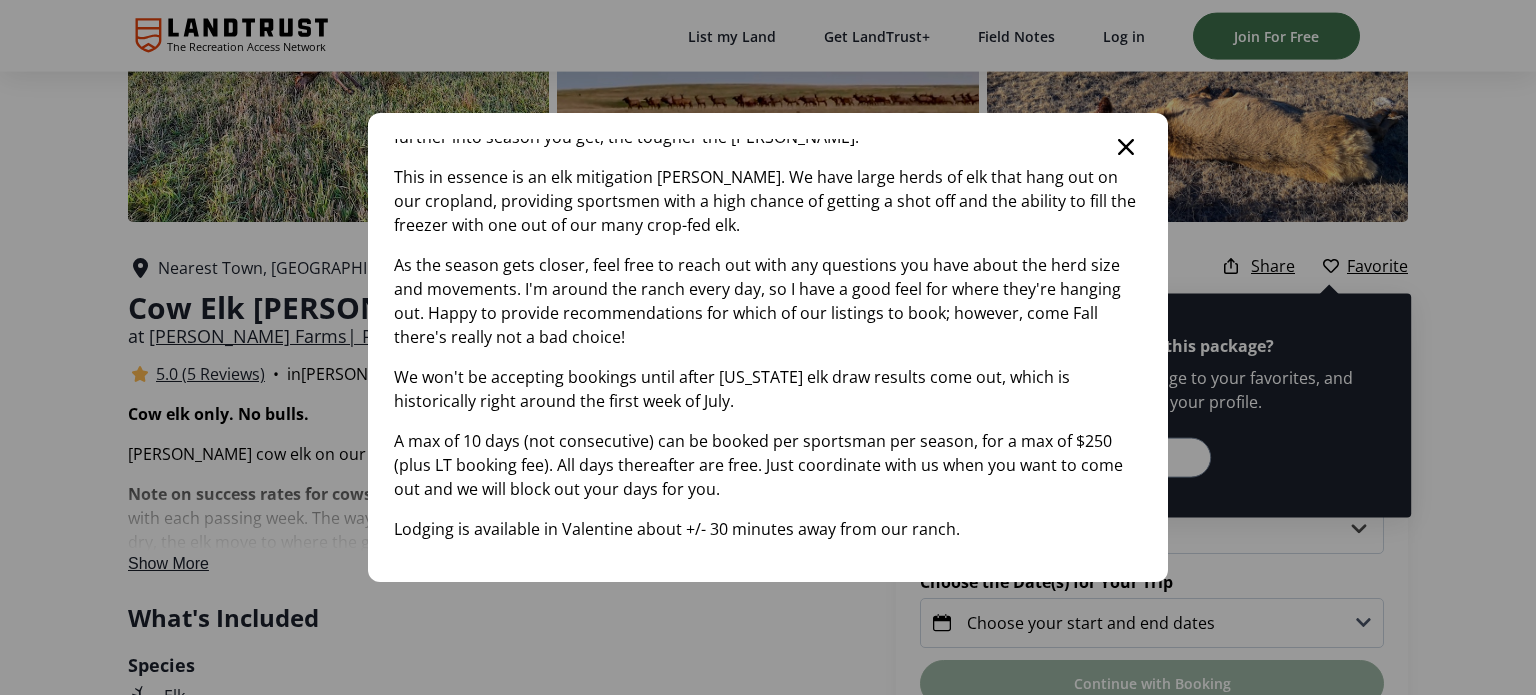 click 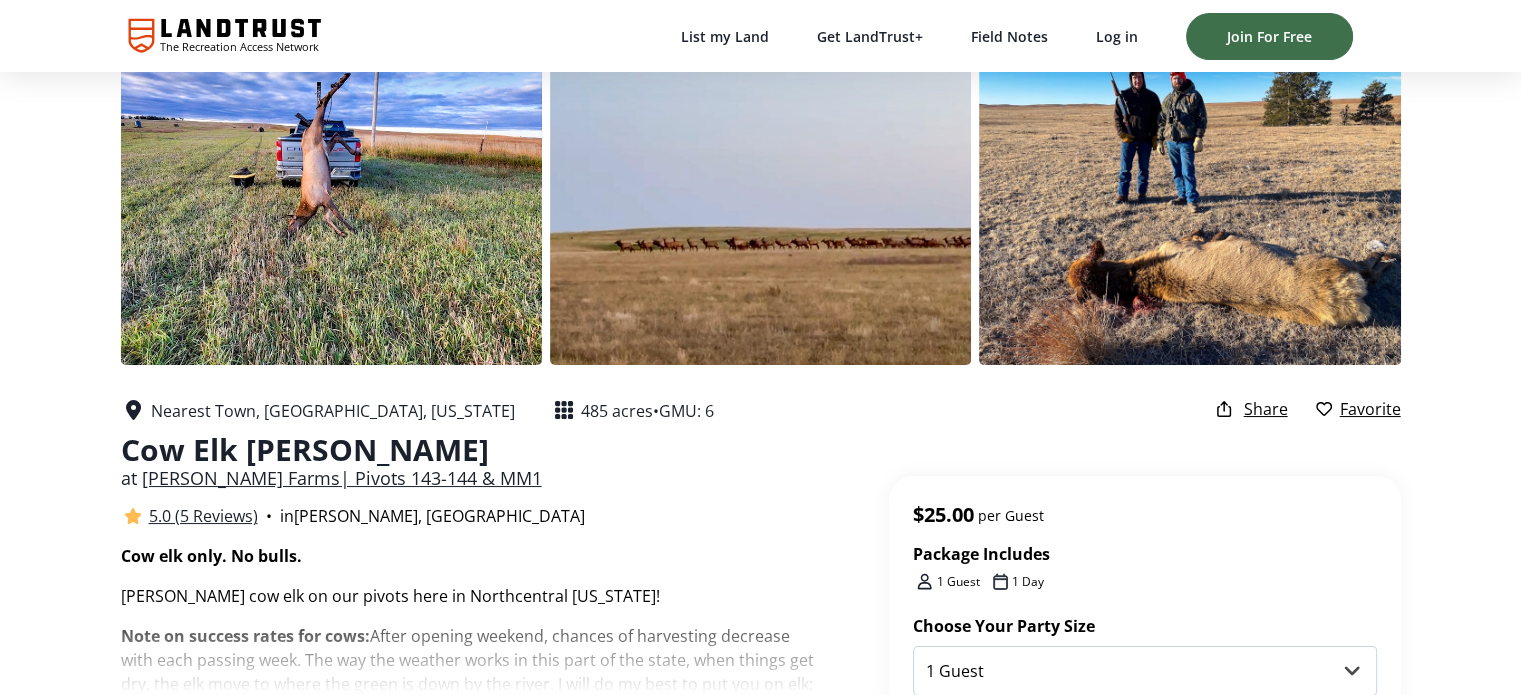 scroll, scrollTop: 0, scrollLeft: 0, axis: both 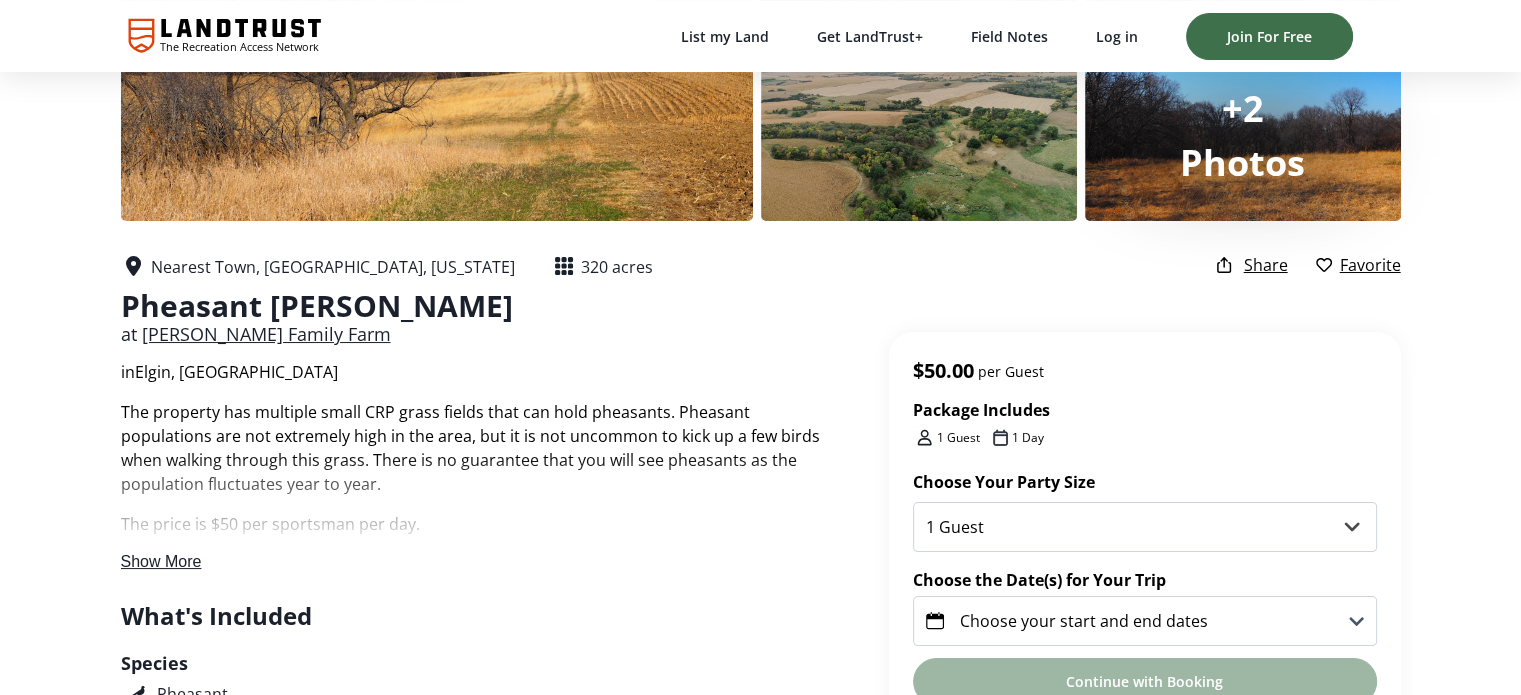click on "Show More" at bounding box center [161, 561] 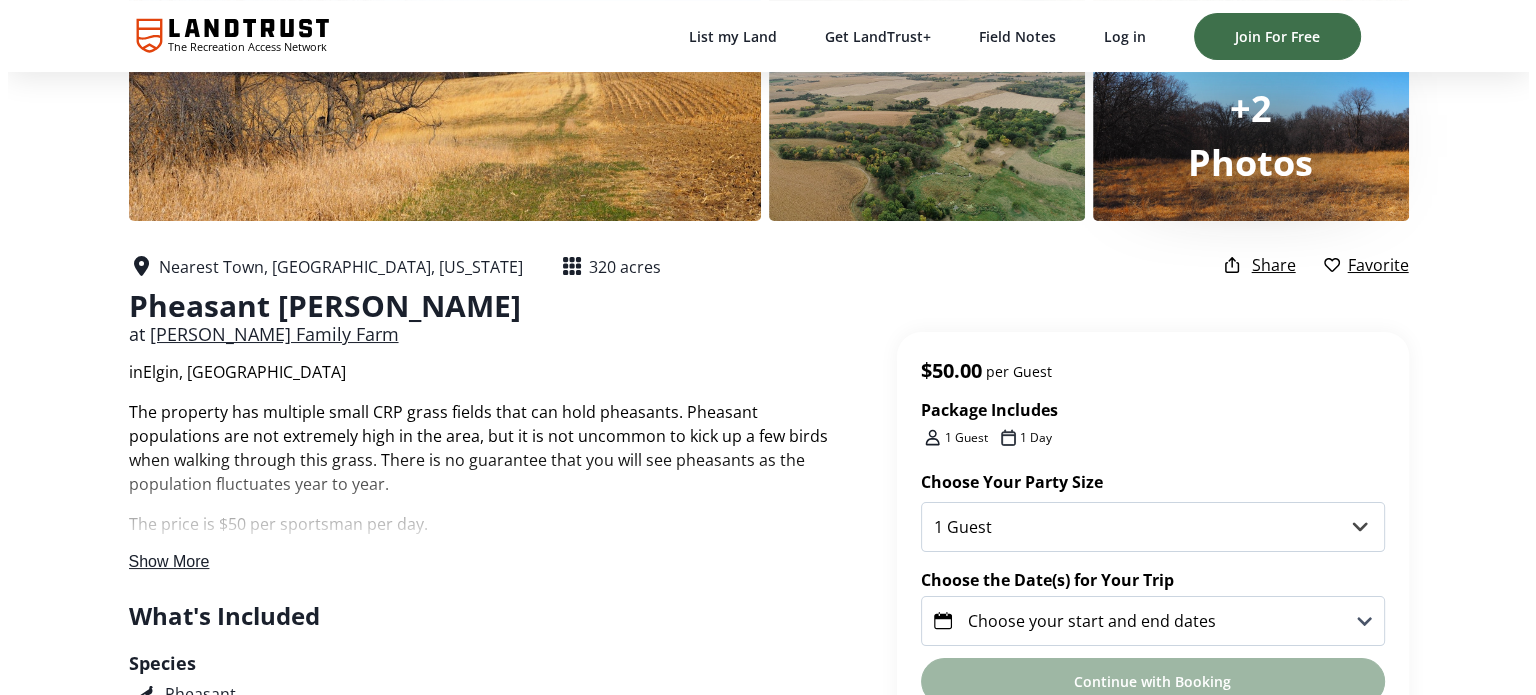 scroll, scrollTop: 0, scrollLeft: 0, axis: both 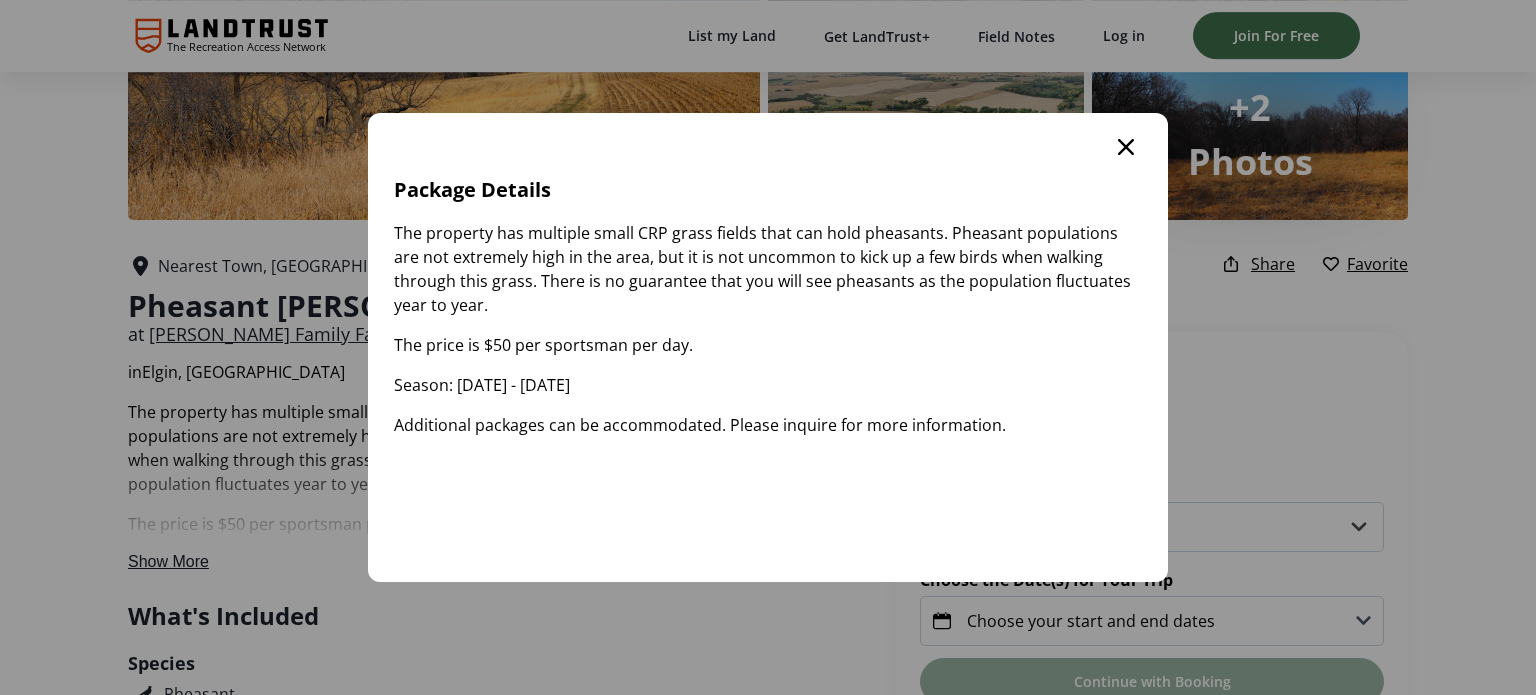 click 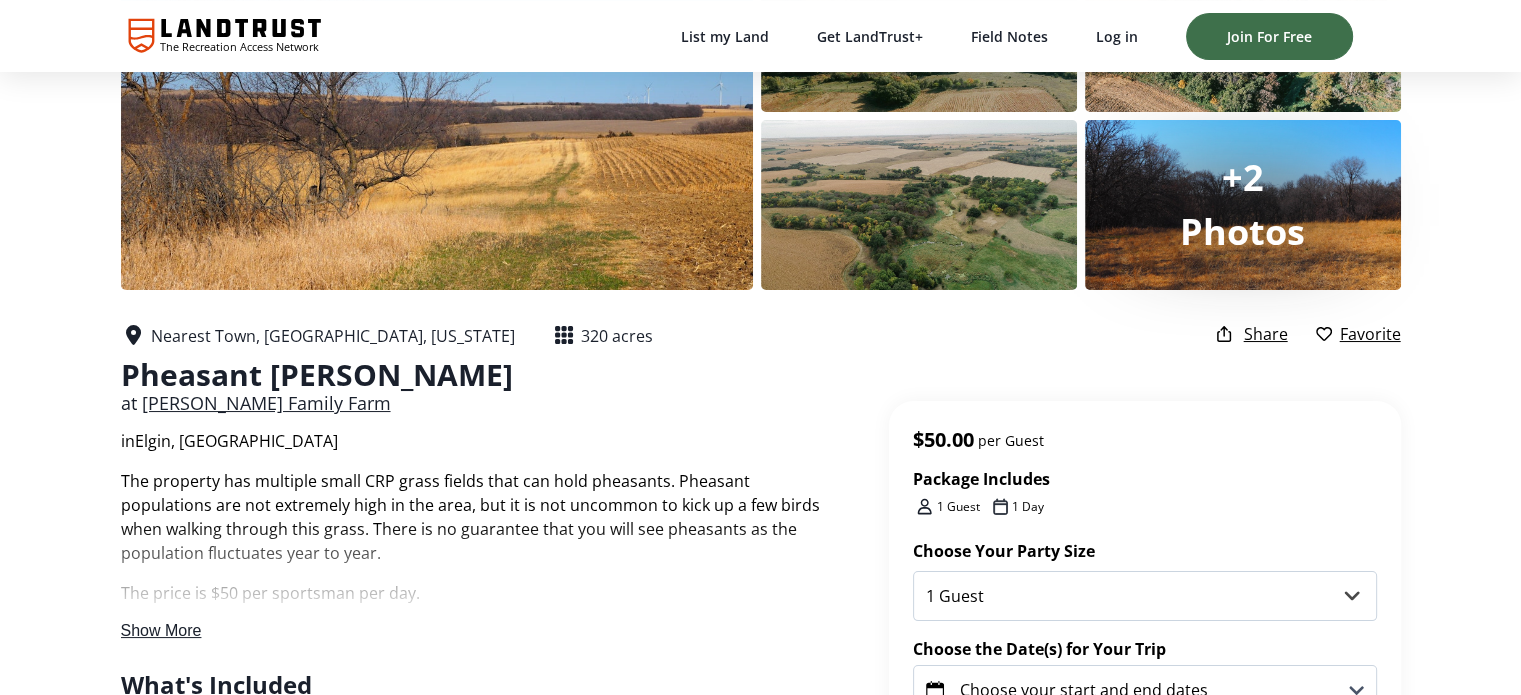 scroll, scrollTop: 0, scrollLeft: 0, axis: both 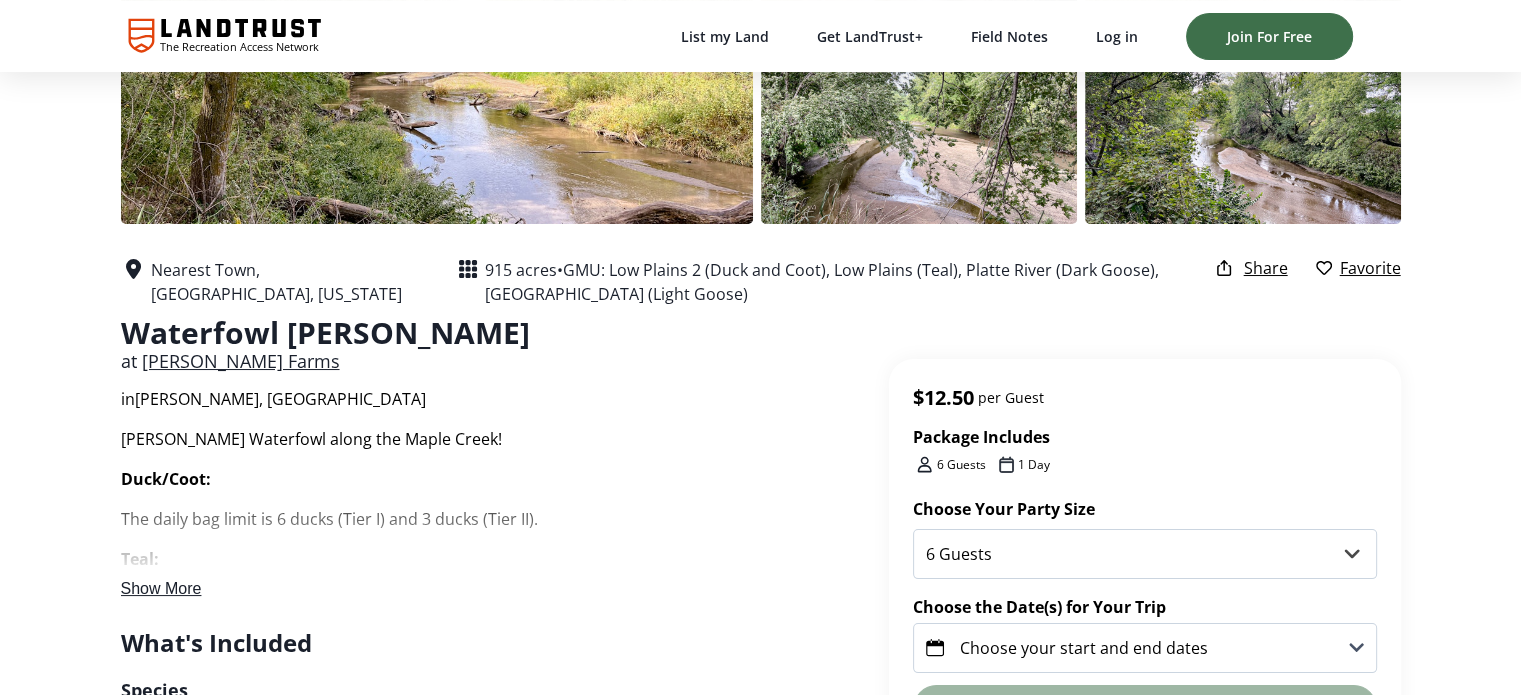 click on "Show More" at bounding box center [161, 588] 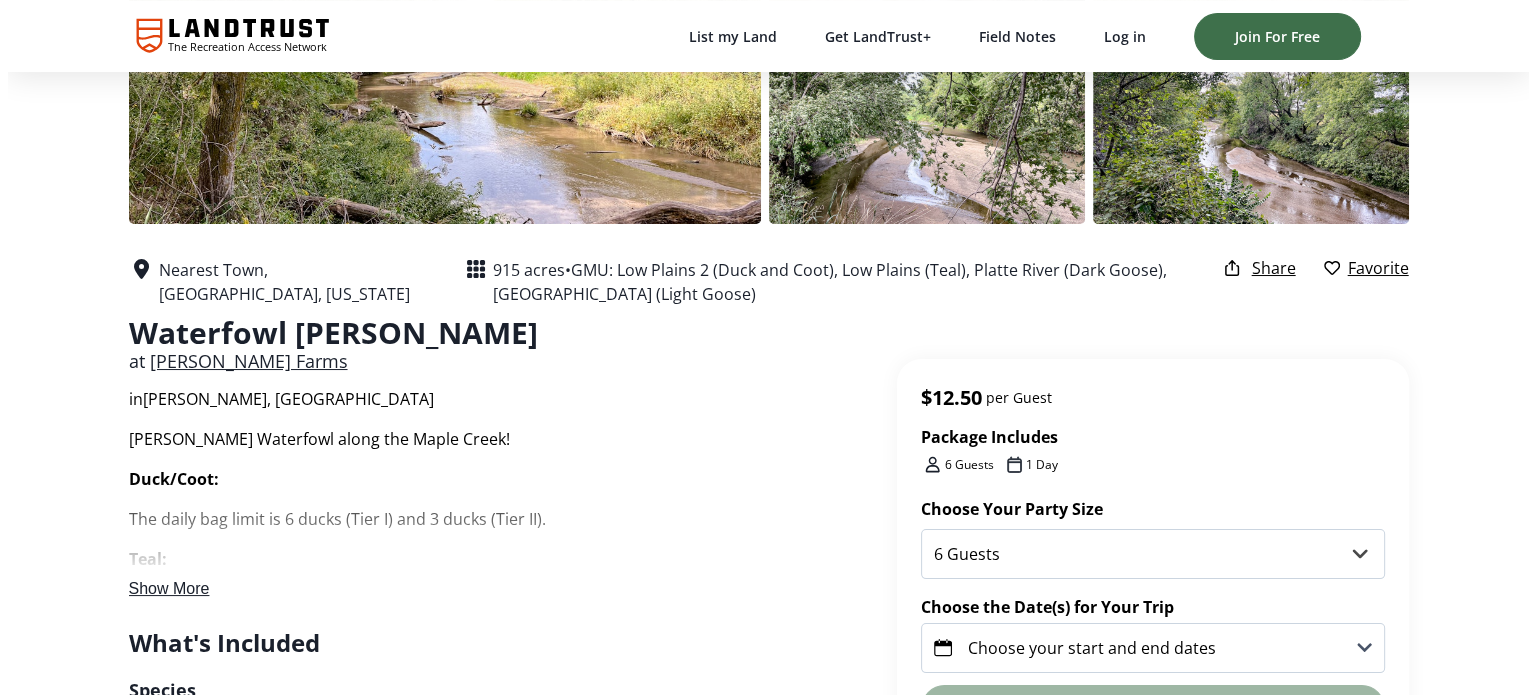 scroll, scrollTop: 0, scrollLeft: 0, axis: both 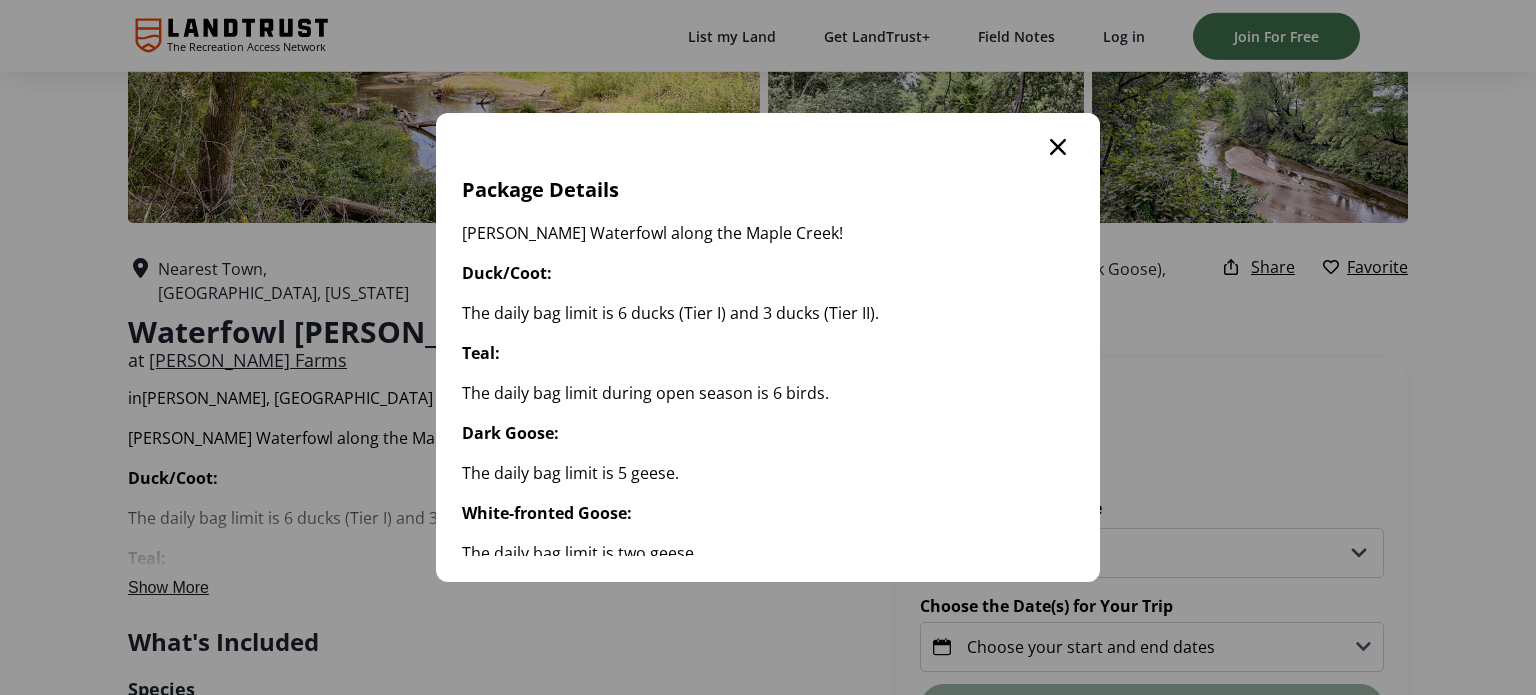 click on "Nearest Town, Nickerson, Nebraska  915 acres   •   GMU:  Low Plains 2 (Duck and Coot), Low Plains (Teal), Platte River (Dark Goose), East Zone (Light Goose) Waterfowl Hunt at   Brabec Farms in  Nickerson, NE Package Includes 6 Guests 1 Day Share Favorite Hunt Waterfowl along the Maple Creek!
Duck/Coot:
The daily bag limit is 6 ducks (Tier I) and 3 ducks (Tier II).
Teal:
The daily bag limit during open season is 6 birds.
Dark Goose:
The daily bag limit is 5 geese.
White-fronted Goose:
The daily bag limit is two geese.
Light Goose:
The daily bag limit is 50 geese. There is no limit during the Conservation Order.
Additional packages can be accommodated. Please inquire for more information.
Show More Package Details Hunt Waterfowl along the Maple Creek!
Duck/Coot:
The daily bag limit is 6 ducks (Tier I) and 3 ducks (Tier II).
Teal:
The daily bag limit during open season is 6 birds.
Dark Goose:
The daily bag limit is 5 geese.
White-fronted Goose:
Light Goose:
MB" at bounding box center (768, 2140) 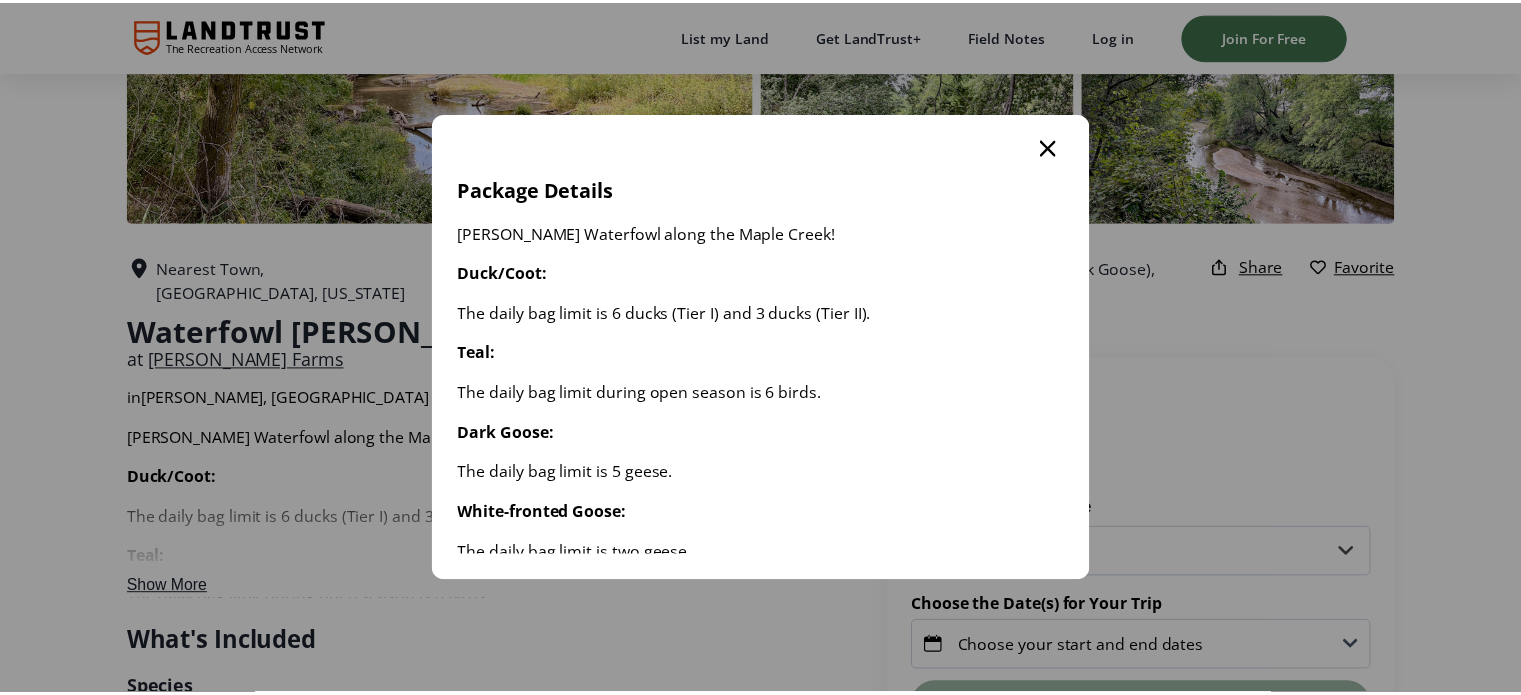 scroll, scrollTop: 220, scrollLeft: 0, axis: vertical 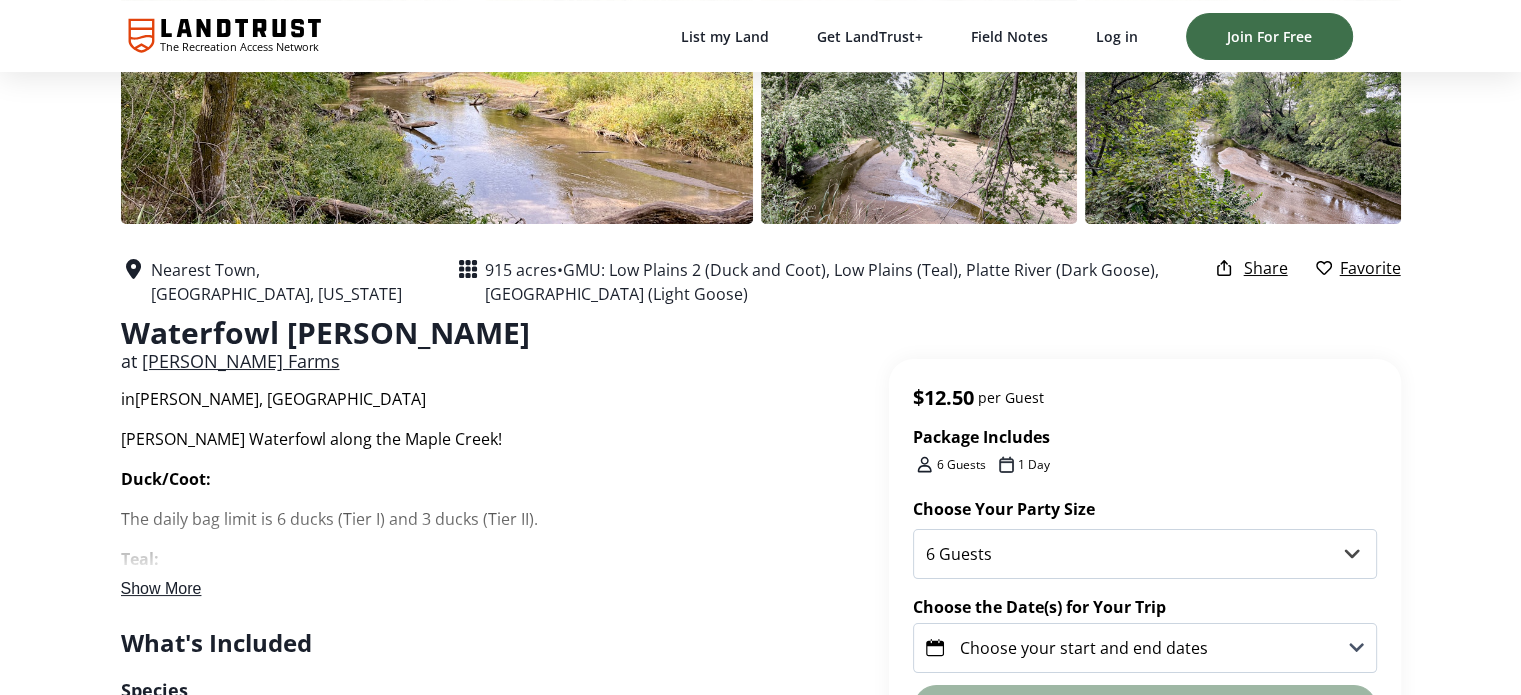 click on "Show More" at bounding box center [161, 588] 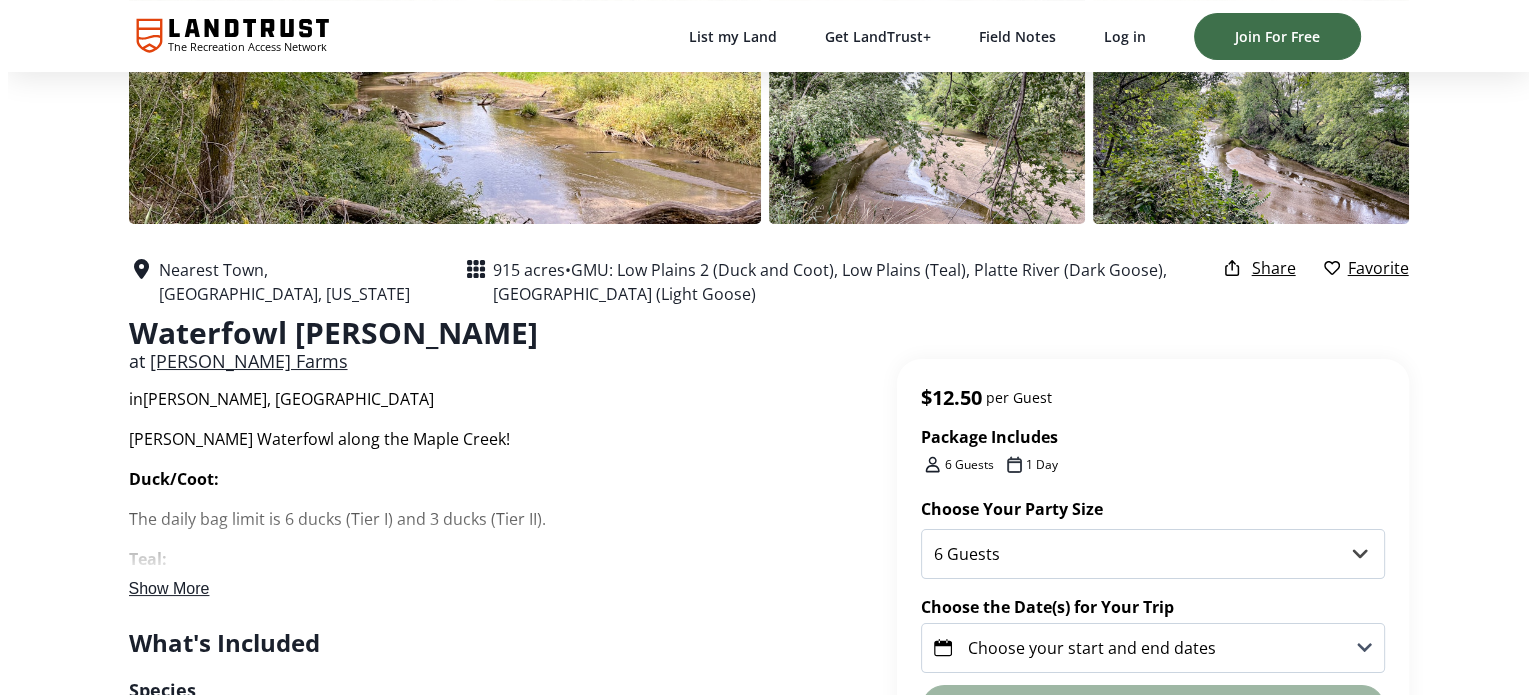 scroll, scrollTop: 0, scrollLeft: 0, axis: both 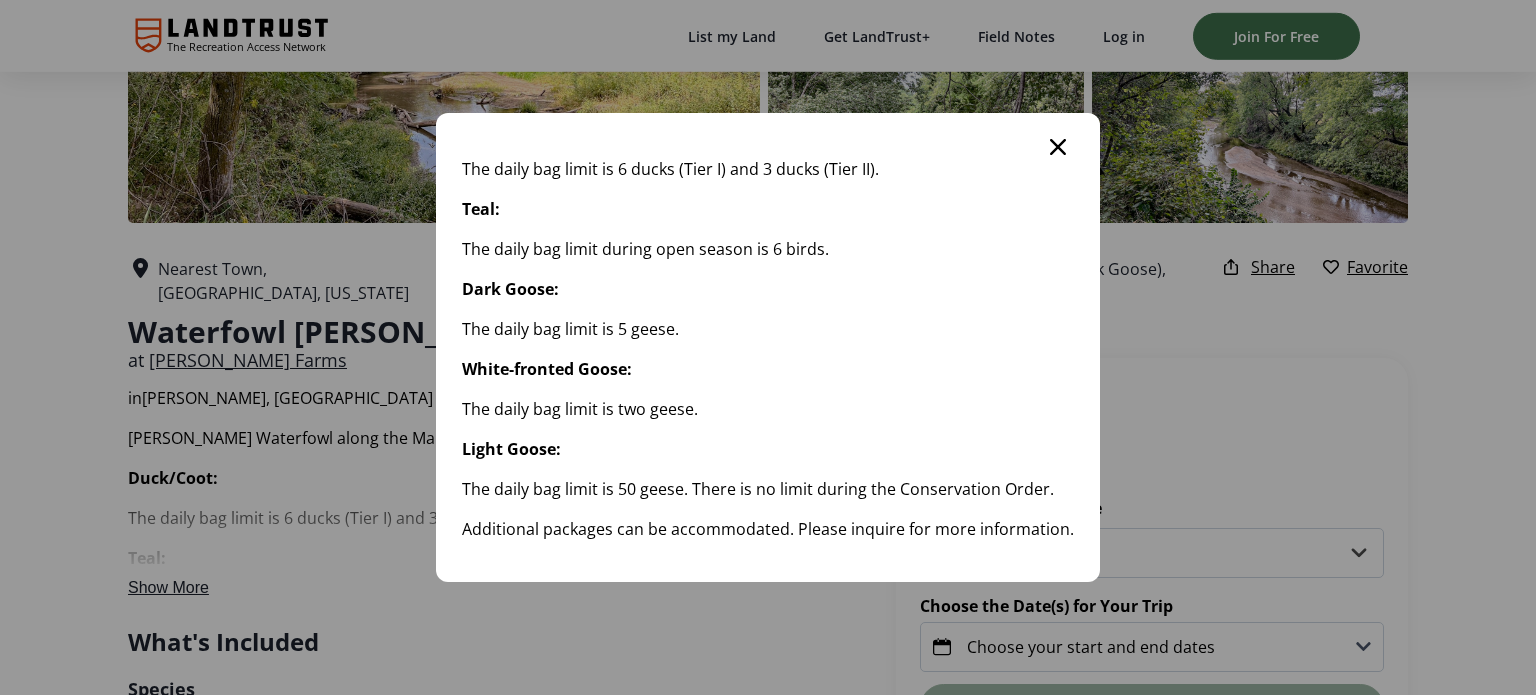 click on "Nearest Town, Nickerson, Nebraska  915 acres   •   GMU:  Low Plains 2 (Duck and Coot), Low Plains (Teal), Platte River (Dark Goose), East Zone (Light Goose) Waterfowl Hunt at   Brabec Farms in  Nickerson, NE Package Includes 6 Guests 1 Day Share Favorite Hunt Waterfowl along the Maple Creek!
Duck/Coot:
The daily bag limit is 6 ducks (Tier I) and 3 ducks (Tier II).
Teal:
The daily bag limit during open season is 6 birds.
Dark Goose:
The daily bag limit is 5 geese.
White-fronted Goose:
The daily bag limit is two geese.
Light Goose:
The daily bag limit is 50 geese. There is no limit during the Conservation Order.
Additional packages can be accommodated. Please inquire for more information.
Show More Package Details Hunt Waterfowl along the Maple Creek!
Duck/Coot:
The daily bag limit is 6 ducks (Tier I) and 3 ducks (Tier II).
Teal:
The daily bag limit during open season is 6 birds.
Dark Goose:
The daily bag limit is 5 geese.
White-fronted Goose:
Light Goose:
MB" at bounding box center [768, 2140] 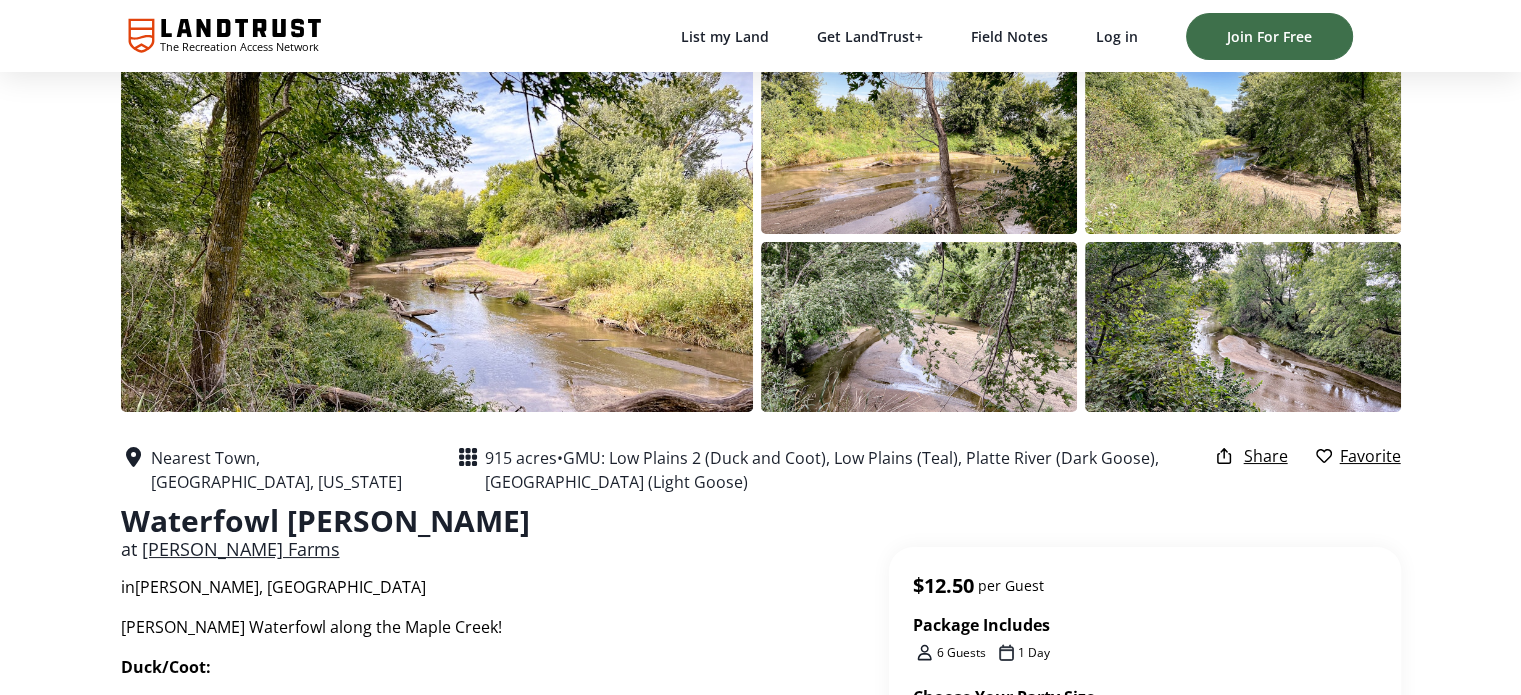 scroll, scrollTop: 0, scrollLeft: 0, axis: both 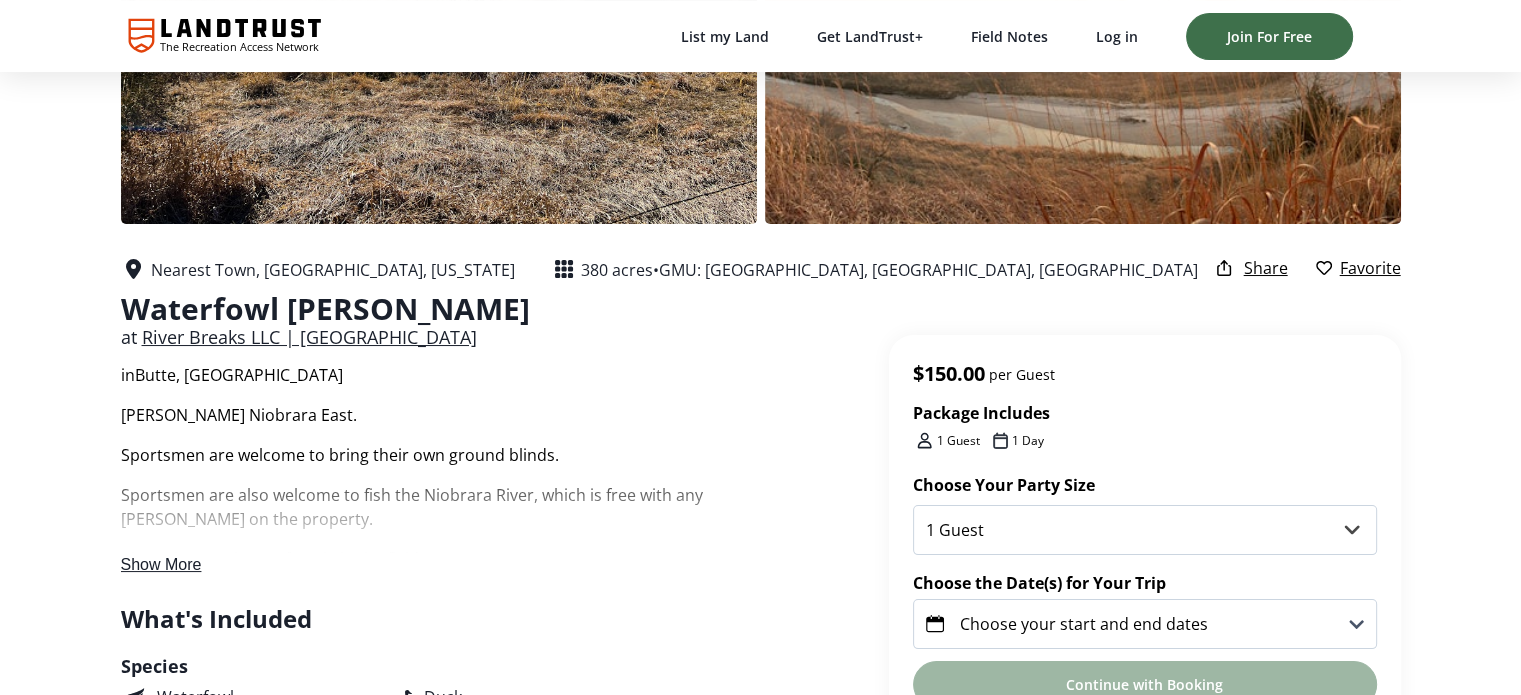 click on "Show More" at bounding box center [161, 564] 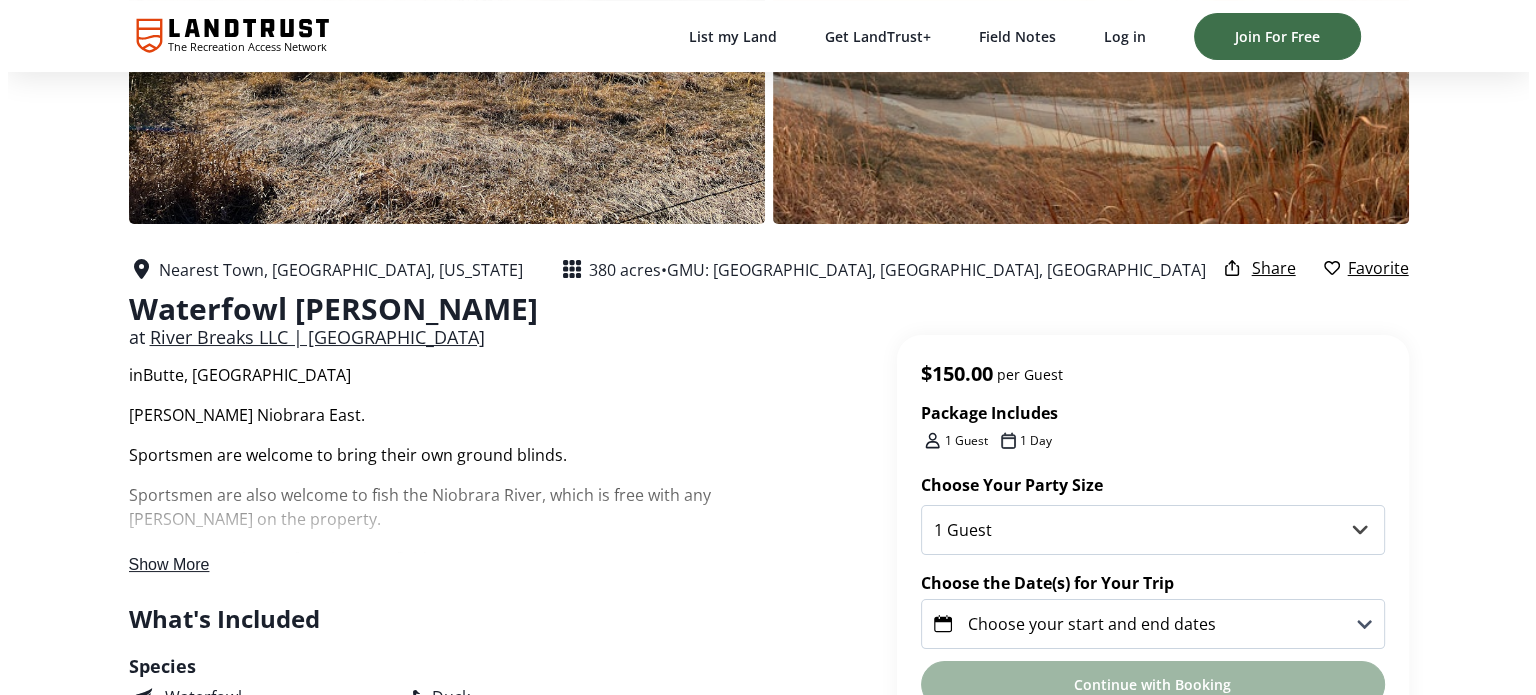 scroll, scrollTop: 0, scrollLeft: 0, axis: both 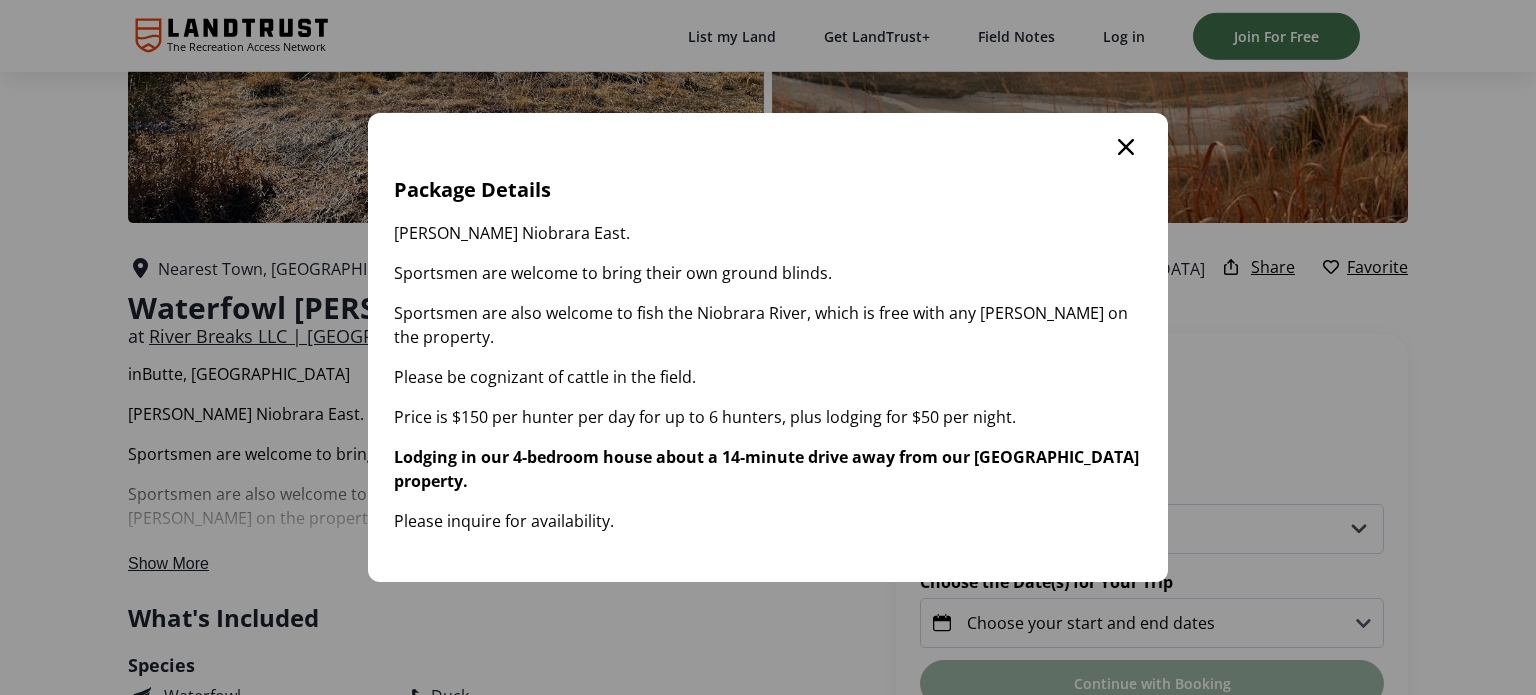 click on "Nearest Town, Butte, Nebraska  380 acres   •   GMU: Low Plains 1, Low Plains, West Waterfowl Hunt at   River Breaks LLC | Niobrara East in  Butte, NE Package Includes 1 Guest 1 Day Share Favorite Hunt Niobrara East.
Sportsmen are welcome to bring their own ground blinds.
Sportsmen are also welcome to fish the Niobrara River, which is free with any hunt on the property.
Please be cognizant of cattle in the field.
Price is $150 per hunter per day for up to 6 hunters, plus lodging for $50 per night.
Lodging in our 4-bedroom house about a 14-minute drive away from our Niobrara East property.
Please inquire for availability.
Show More Package Details Hunt Niobrara East.
Sportsmen are welcome to bring their own ground blinds.
Sportsmen are also welcome to fish the Niobrara River, which is free with any hunt on the property.
Please be cognizant of cattle in the field.
Price is $150 per hunter per day for up to 6 hunters, plus lodging for $50 per night.
What's Included Species Duck" at bounding box center (768, 2378) 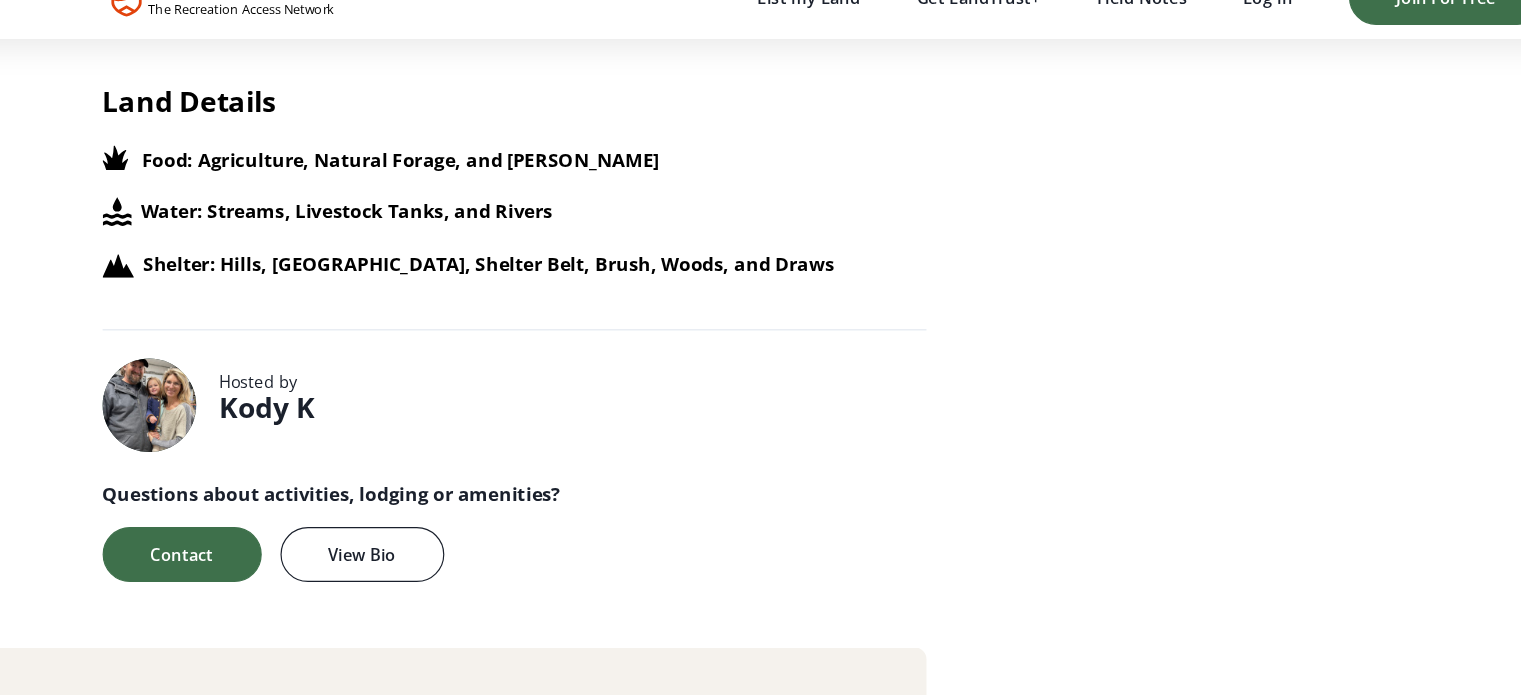 scroll, scrollTop: 2189, scrollLeft: 0, axis: vertical 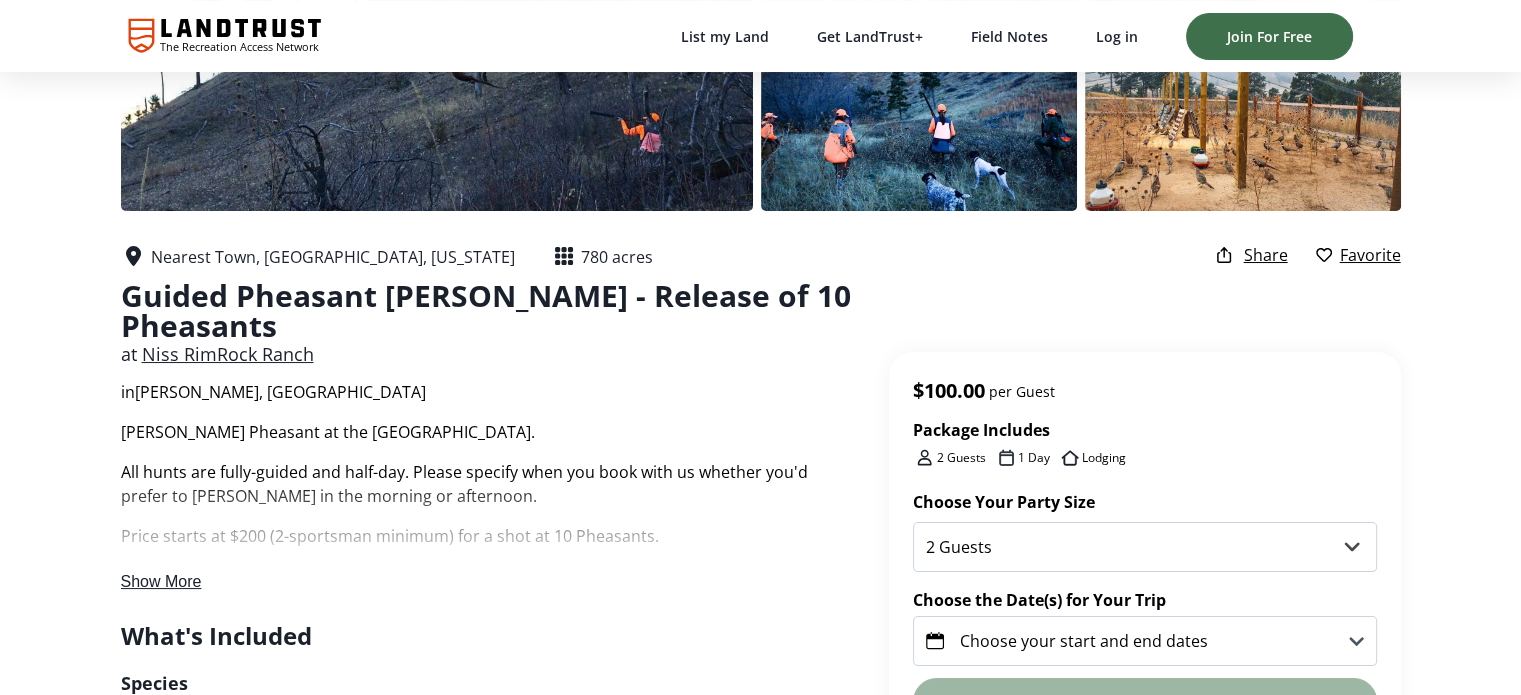 click on "Show More" at bounding box center (161, 581) 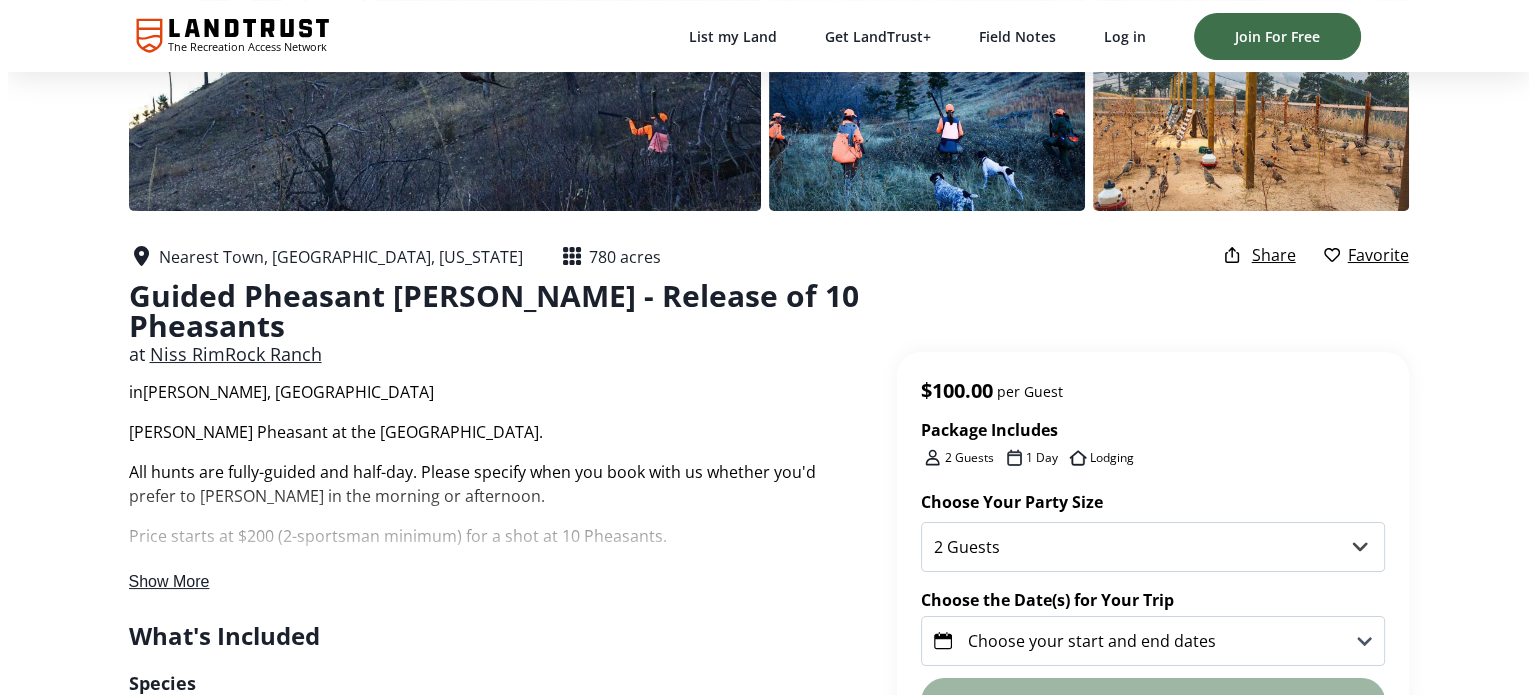 scroll, scrollTop: 0, scrollLeft: 0, axis: both 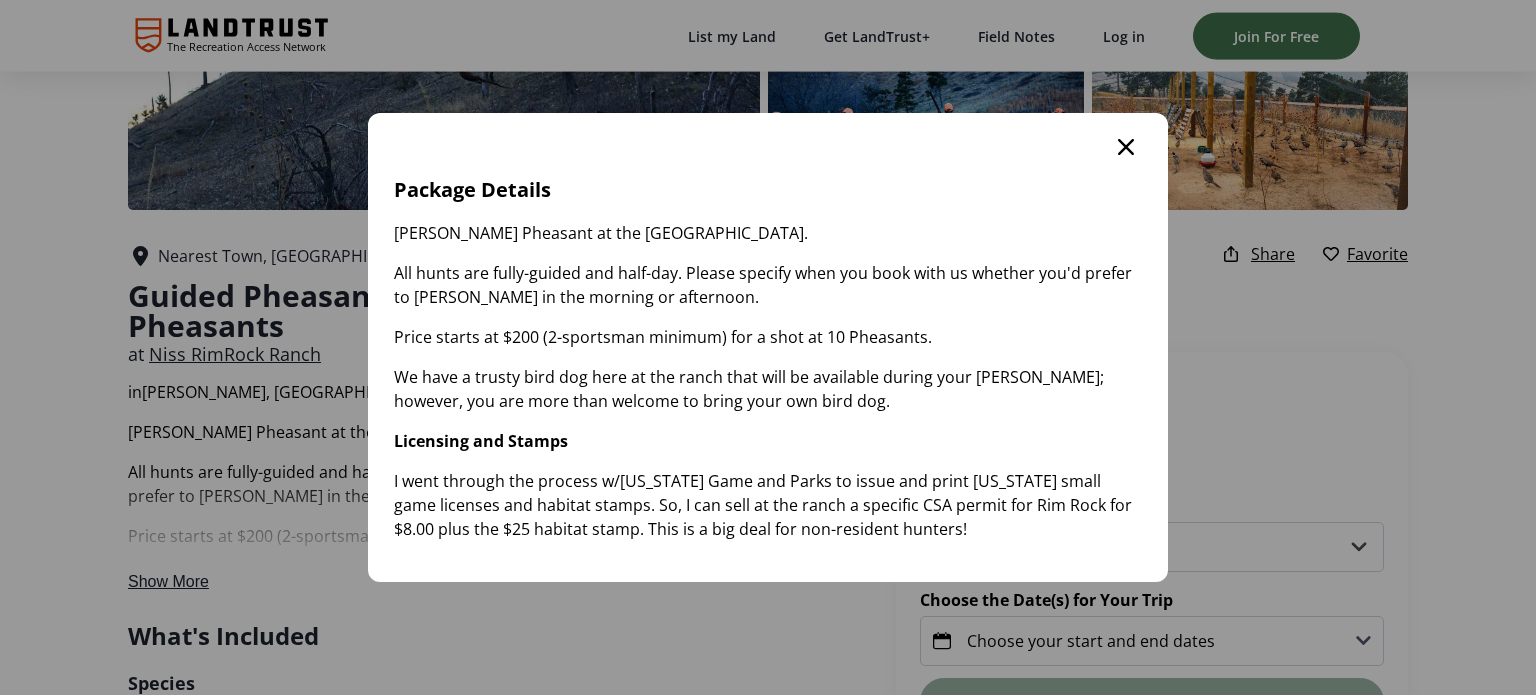 click 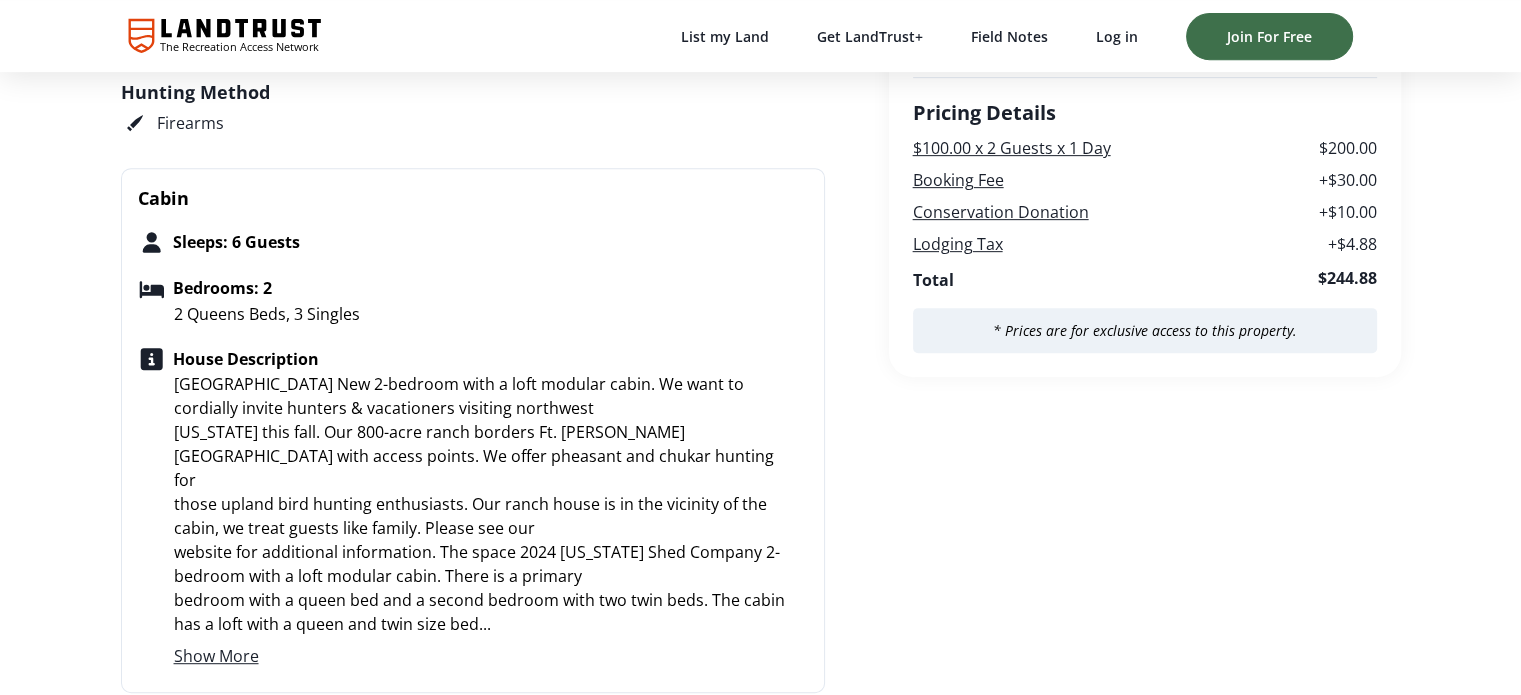 scroll, scrollTop: 902, scrollLeft: 0, axis: vertical 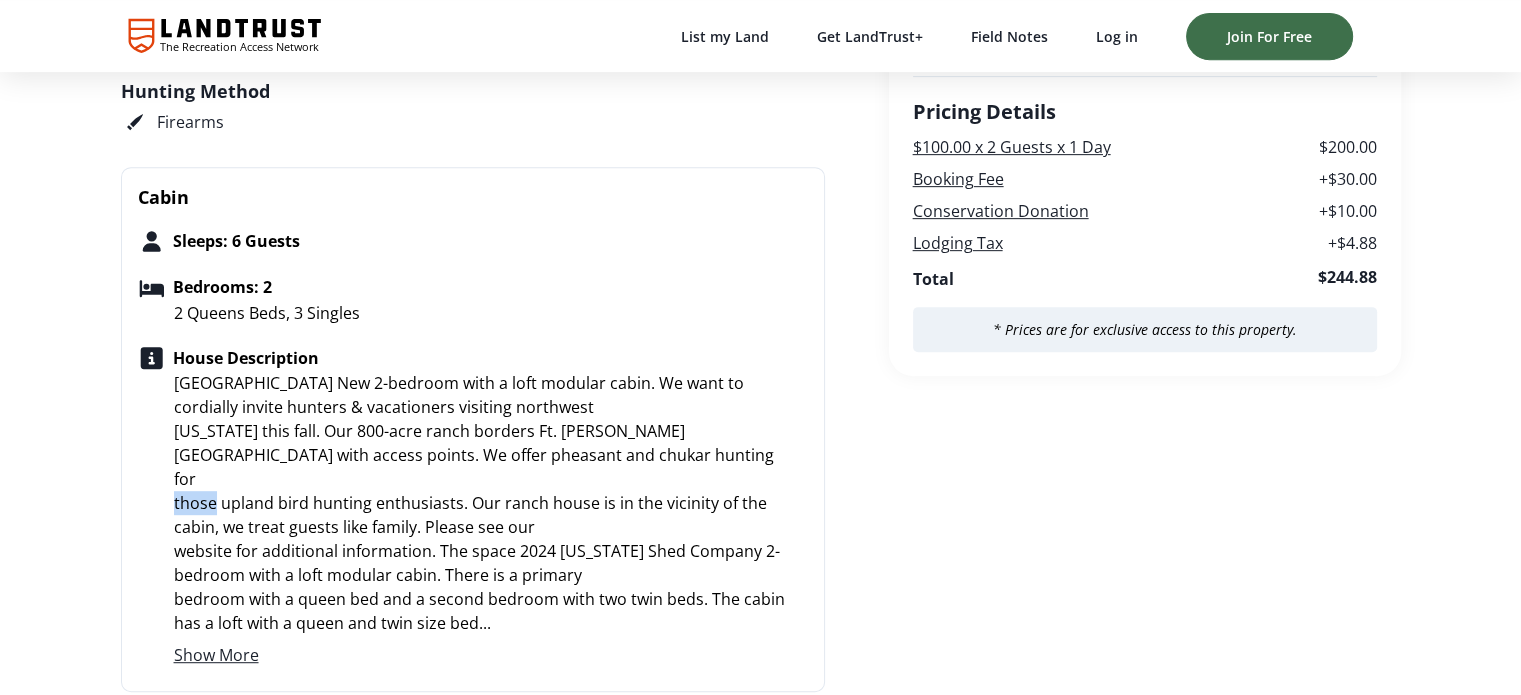 click on "Nearest Town, Crawford, Nebraska  780 acres Guided Pheasant Hunt - Release of 10 Pheasants at   Niss RimRock Ranch in  Harrison, NE Package Includes 2 Guests 1 Day Lodging Share Favorite Hunt Pheasant at the Niss RimRock Ranch.
All hunts are fully-guided and half-day. Please specify when you book with us whether you'd prefer to hunt in the morning or afternoon.
Price starts at $200 (2-sportsman minimum) for a shot at 10 Pheasants.
We have a trusty bird dog here at the ranch that will be available during your hunt; however, you are more than welcome to bring your own bird dog.
Licensing and Stamps
I went through the process w/Nebraska Game and Parks to issue and print Nebraska small game licenses and habitat stamps. So, I can sell at the ranch a specific CSA permit for Rim Rock for $8.00 plus the $25 habitat stamp. This is a big deal for non-resident hunters!
Make sure to check our "Hunters Hideaway" to enjoy good company and hang out after your hunt.
Niss RimRock Ranch - New Cabin" at bounding box center [760, 1570] 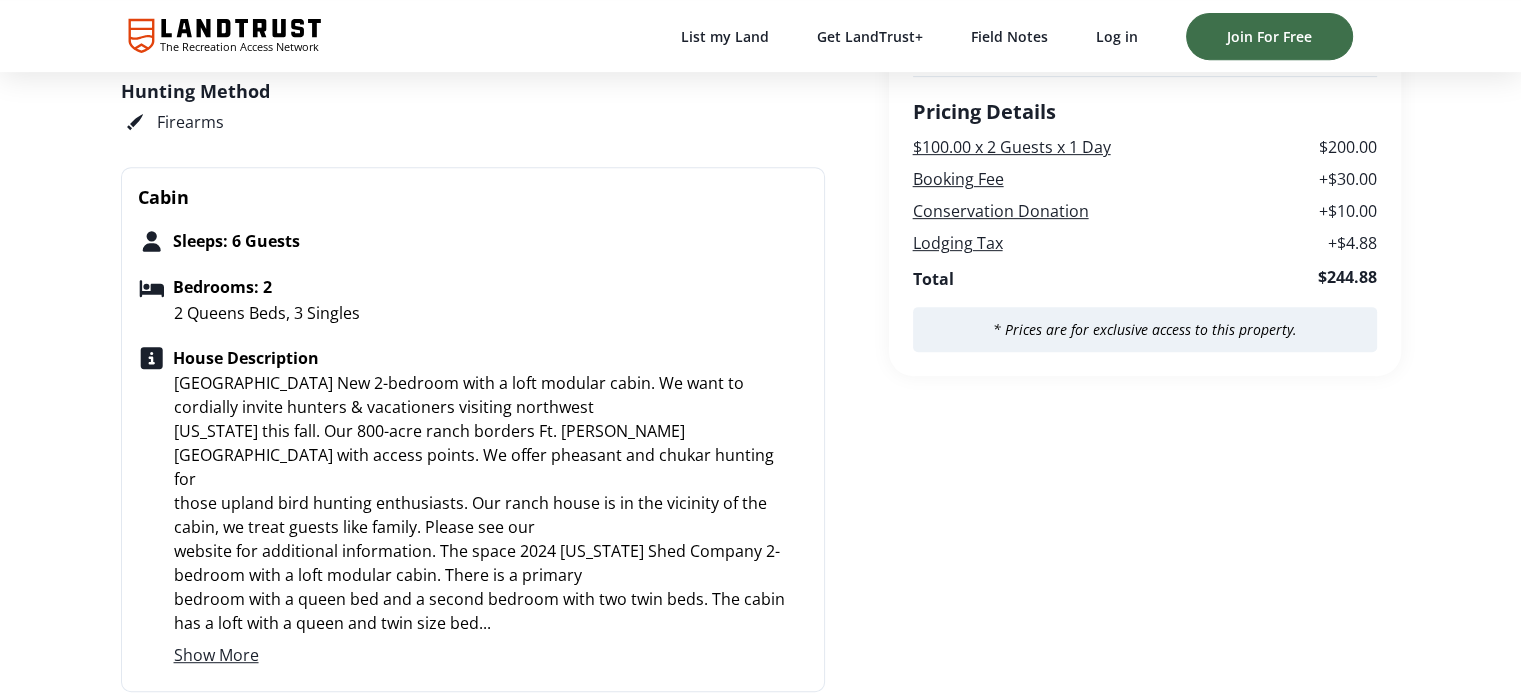 click on "Nearest Town, Crawford, Nebraska  780 acres Guided Pheasant Hunt - Release of 10 Pheasants at   Niss RimRock Ranch in  Harrison, NE Package Includes 2 Guests 1 Day Lodging Share Favorite Hunt Pheasant at the Niss RimRock Ranch.
All hunts are fully-guided and half-day. Please specify when you book with us whether you'd prefer to hunt in the morning or afternoon.
Price starts at $200 (2-sportsman minimum) for a shot at 10 Pheasants.
We have a trusty bird dog here at the ranch that will be available during your hunt; however, you are more than welcome to bring your own bird dog.
Licensing and Stamps
I went through the process w/Nebraska Game and Parks to issue and print Nebraska small game licenses and habitat stamps. So, I can sell at the ranch a specific CSA permit for Rim Rock for $8.00 plus the $25 habitat stamp. This is a big deal for non-resident hunters!
Make sure to check our "Hunters Hideaway" to enjoy good company and hang out after your hunt.
Niss RimRock Ranch - New Cabin" at bounding box center [760, 1570] 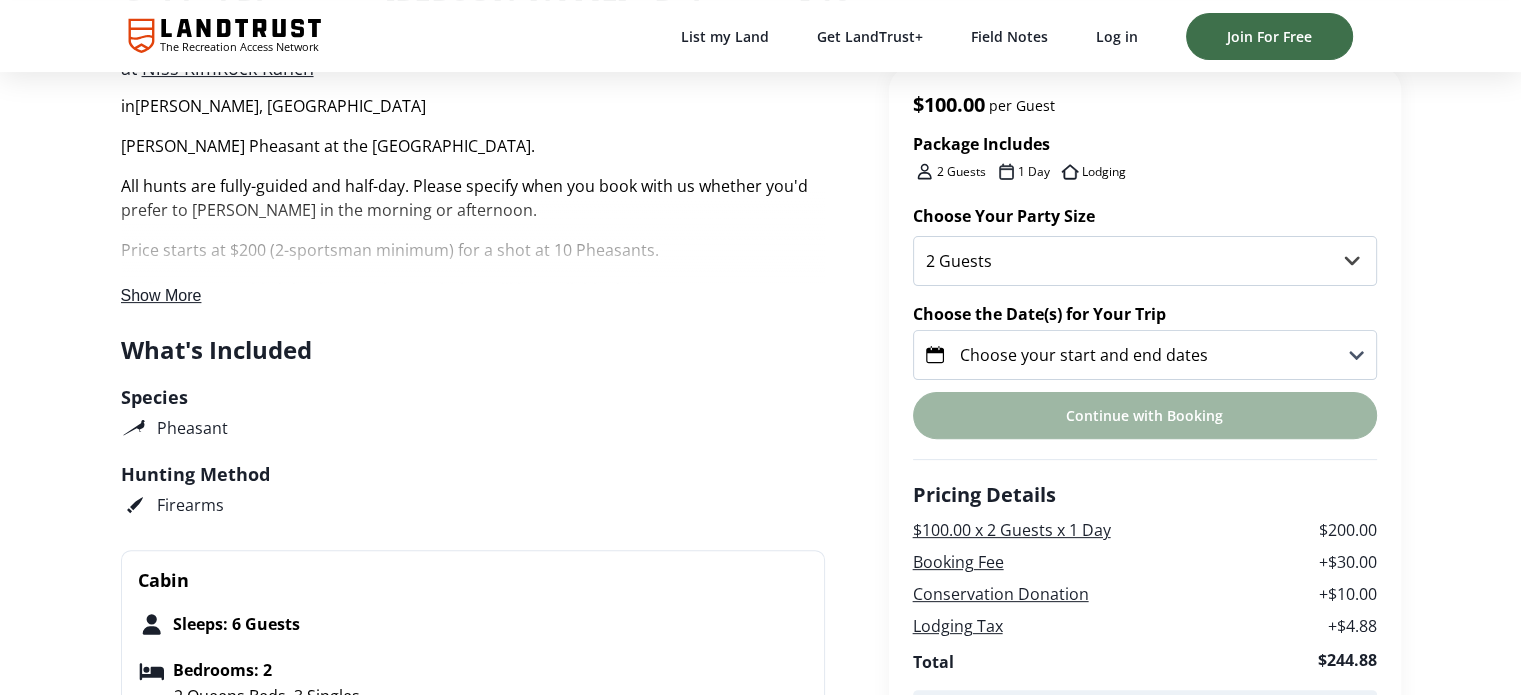 scroll, scrollTop: 488, scrollLeft: 0, axis: vertical 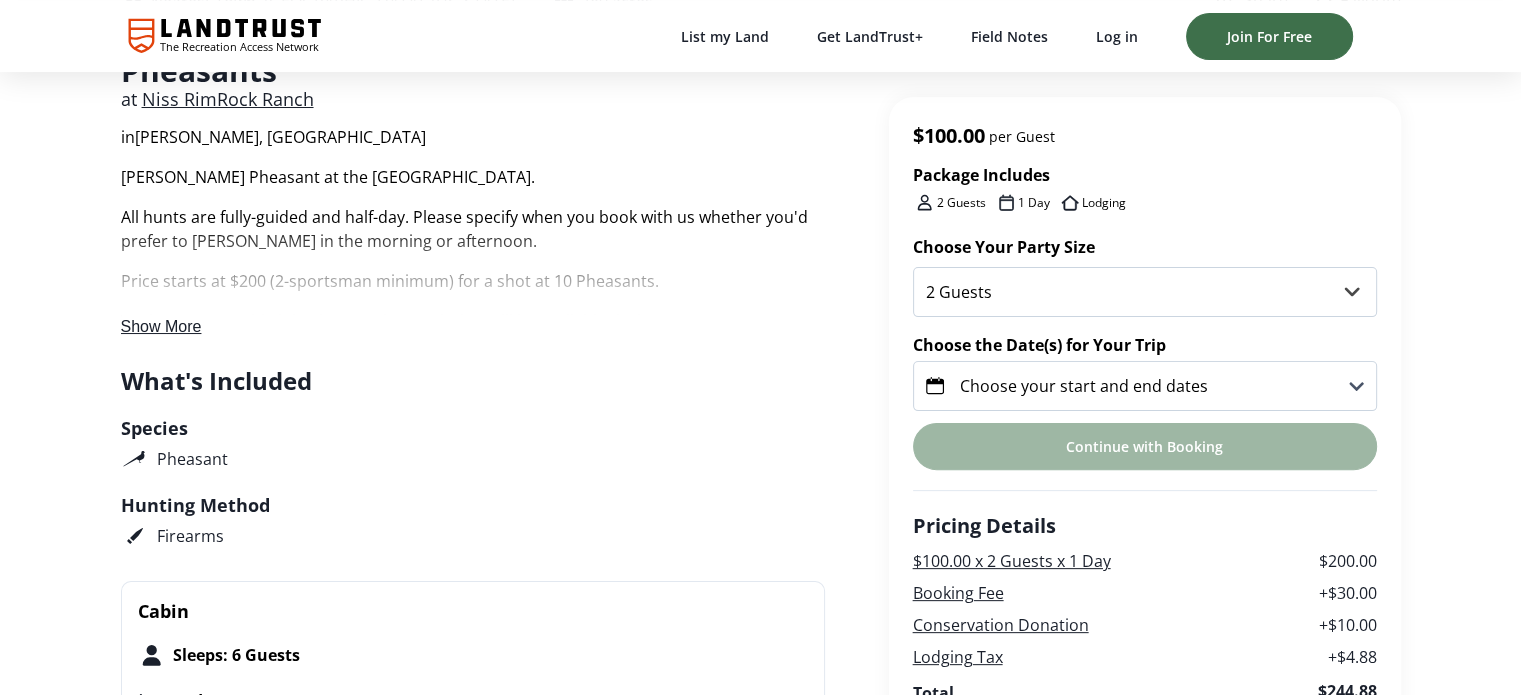 click on "Nearest Town, Crawford, Nebraska  780 acres Guided Pheasant Hunt - Release of 10 Pheasants at   Niss RimRock Ranch in  Harrison, NE Package Includes 2 Guests 1 Day Lodging Share Favorite Hunt Pheasant at the Niss RimRock Ranch.
All hunts are fully-guided and half-day. Please specify when you book with us whether you'd prefer to hunt in the morning or afternoon.
Price starts at $200 (2-sportsman minimum) for a shot at 10 Pheasants.
We have a trusty bird dog here at the ranch that will be available during your hunt; however, you are more than welcome to bring your own bird dog.
Licensing and Stamps
I went through the process w/Nebraska Game and Parks to issue and print Nebraska small game licenses and habitat stamps. So, I can sell at the ranch a specific CSA permit for Rim Rock for $8.00 plus the $25 habitat stamp. This is a big deal for non-resident hunters!
Make sure to check our "Hunters Hideaway" to enjoy good company and hang out after your hunt.
Niss RimRock Ranch - New Cabin" at bounding box center [760, 1984] 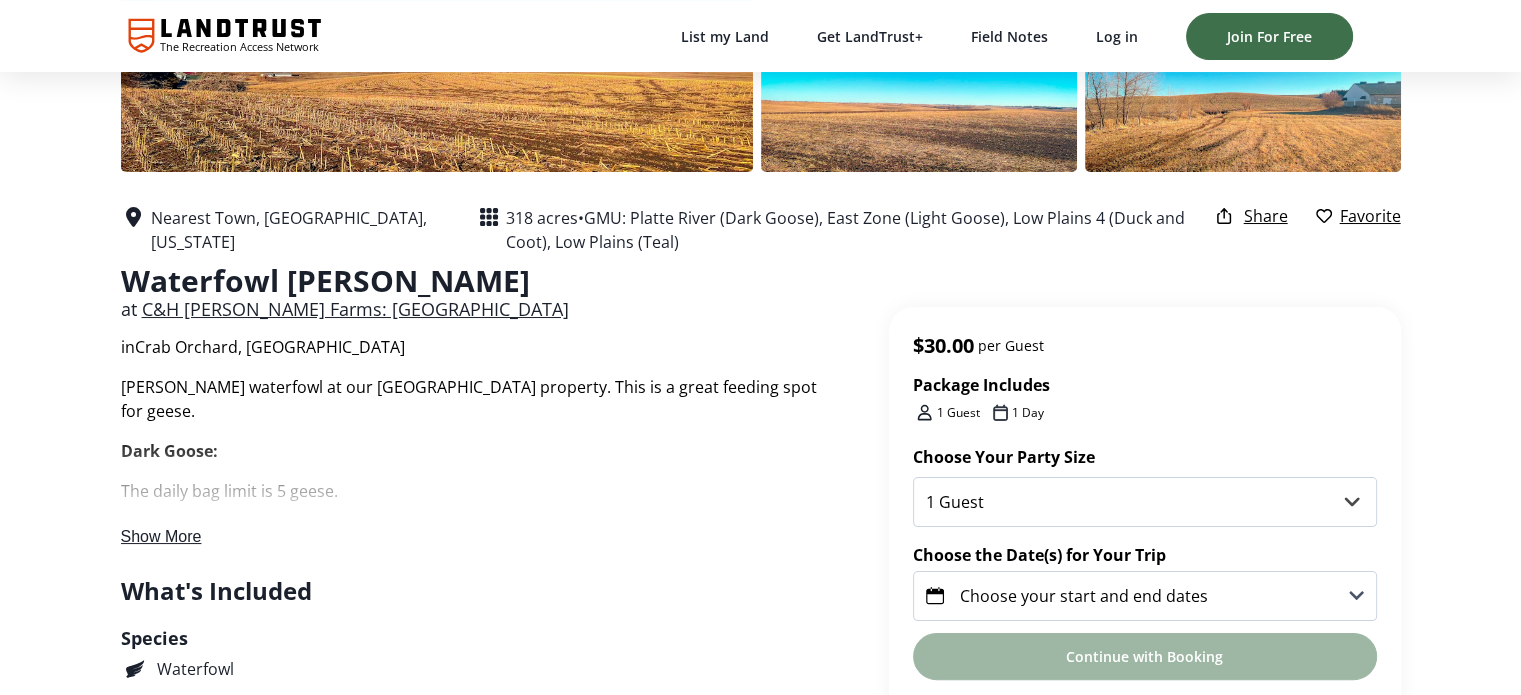 scroll, scrollTop: 0, scrollLeft: 0, axis: both 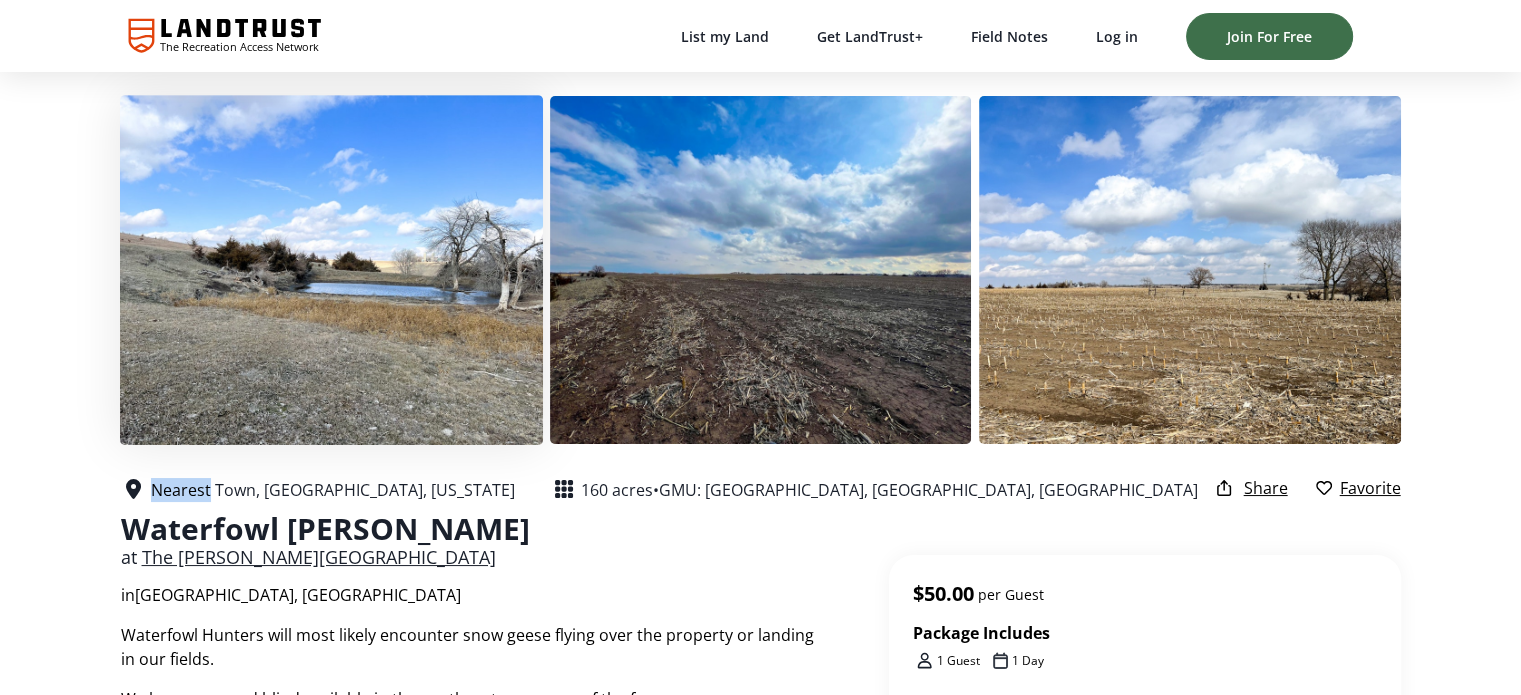 click at bounding box center (330, 269) 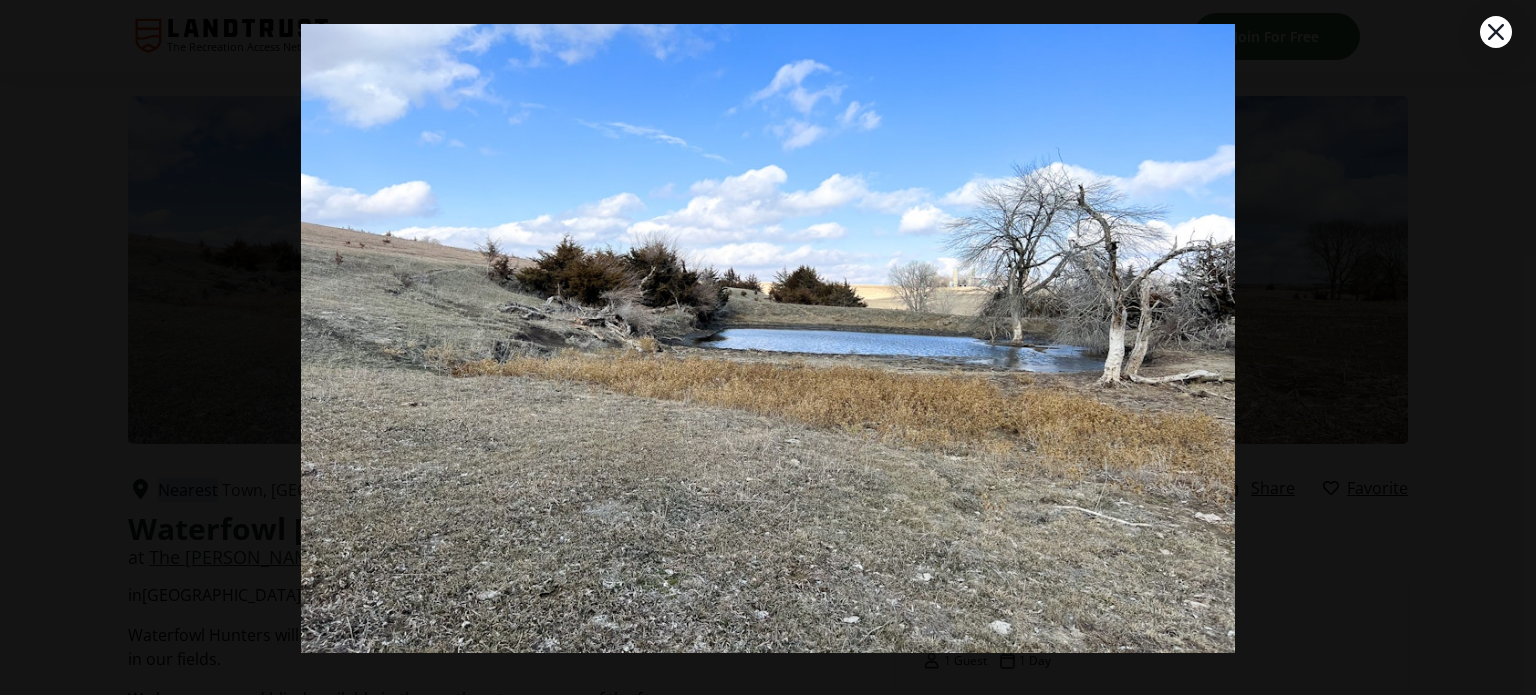 click on "1 / 3" at bounding box center [768, 347] 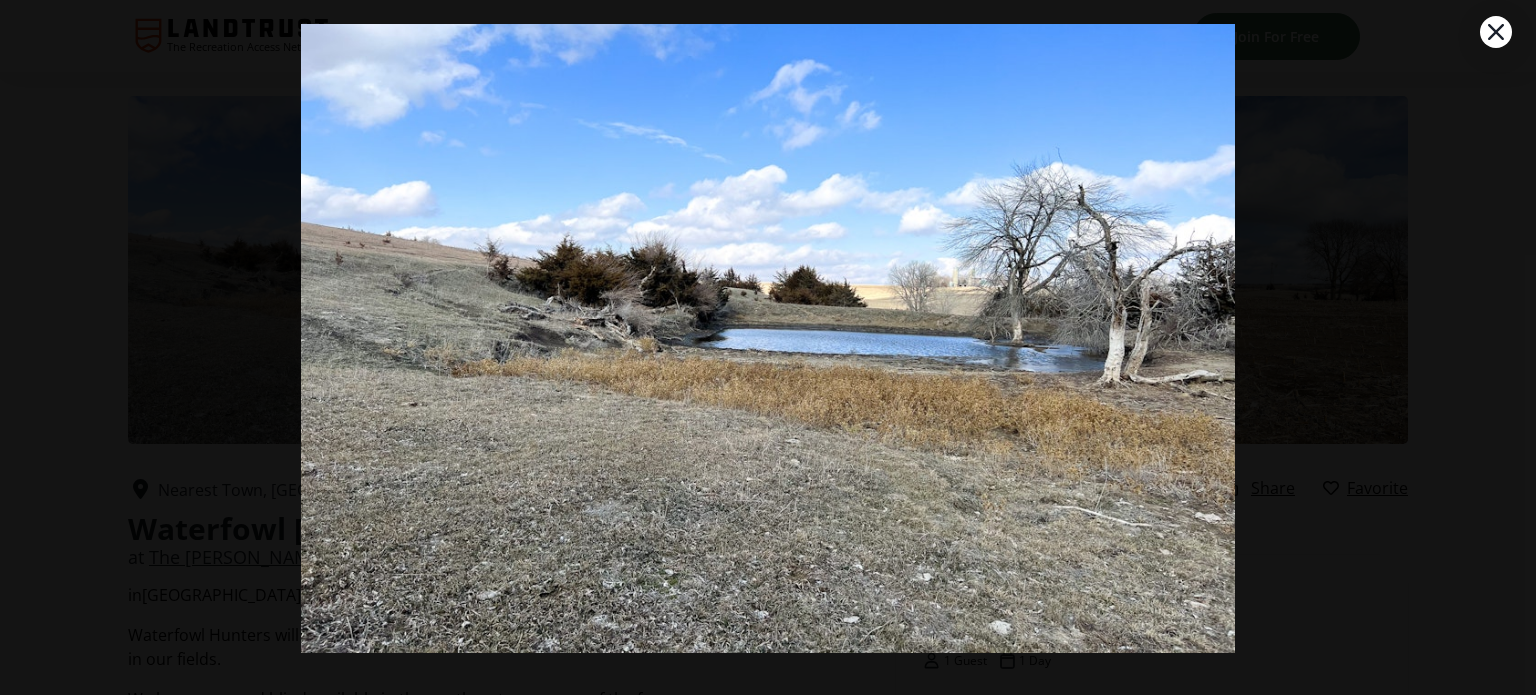click 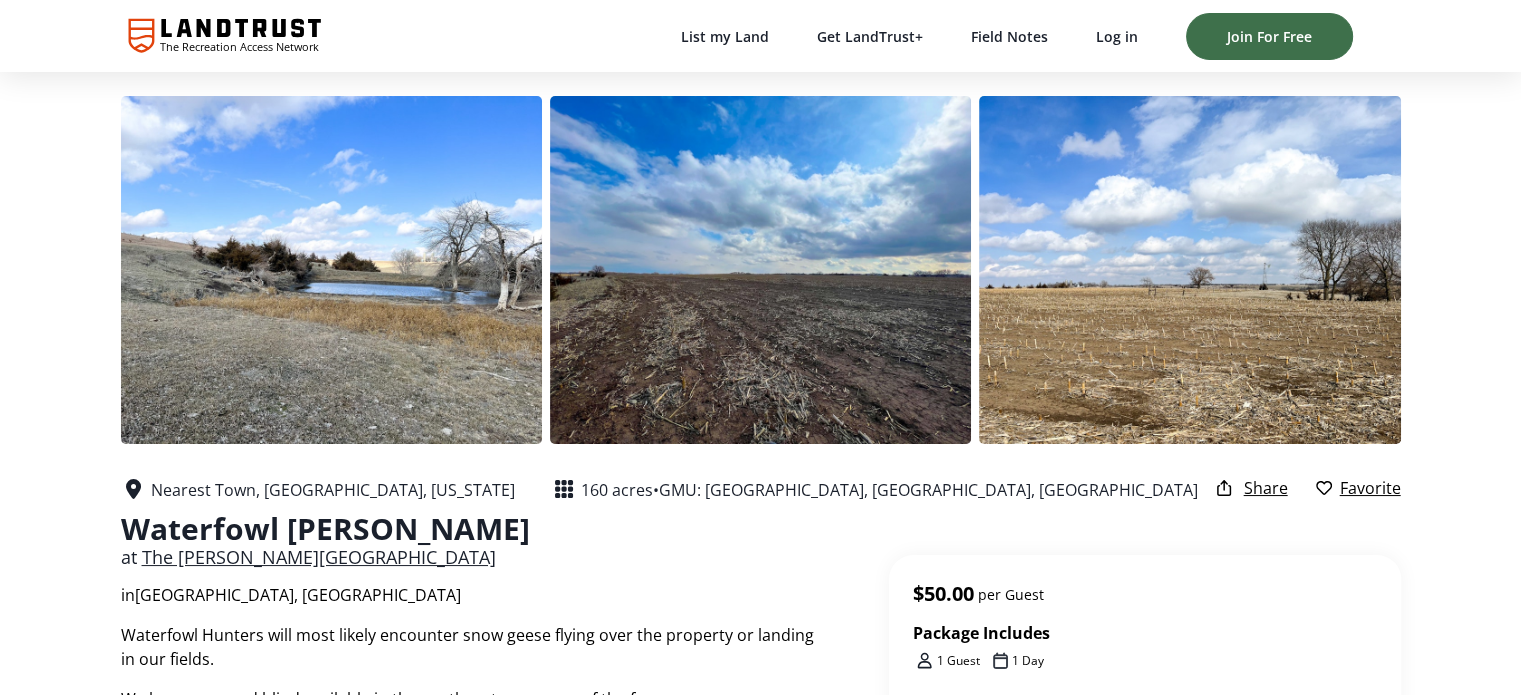 click at bounding box center (1189, 270) 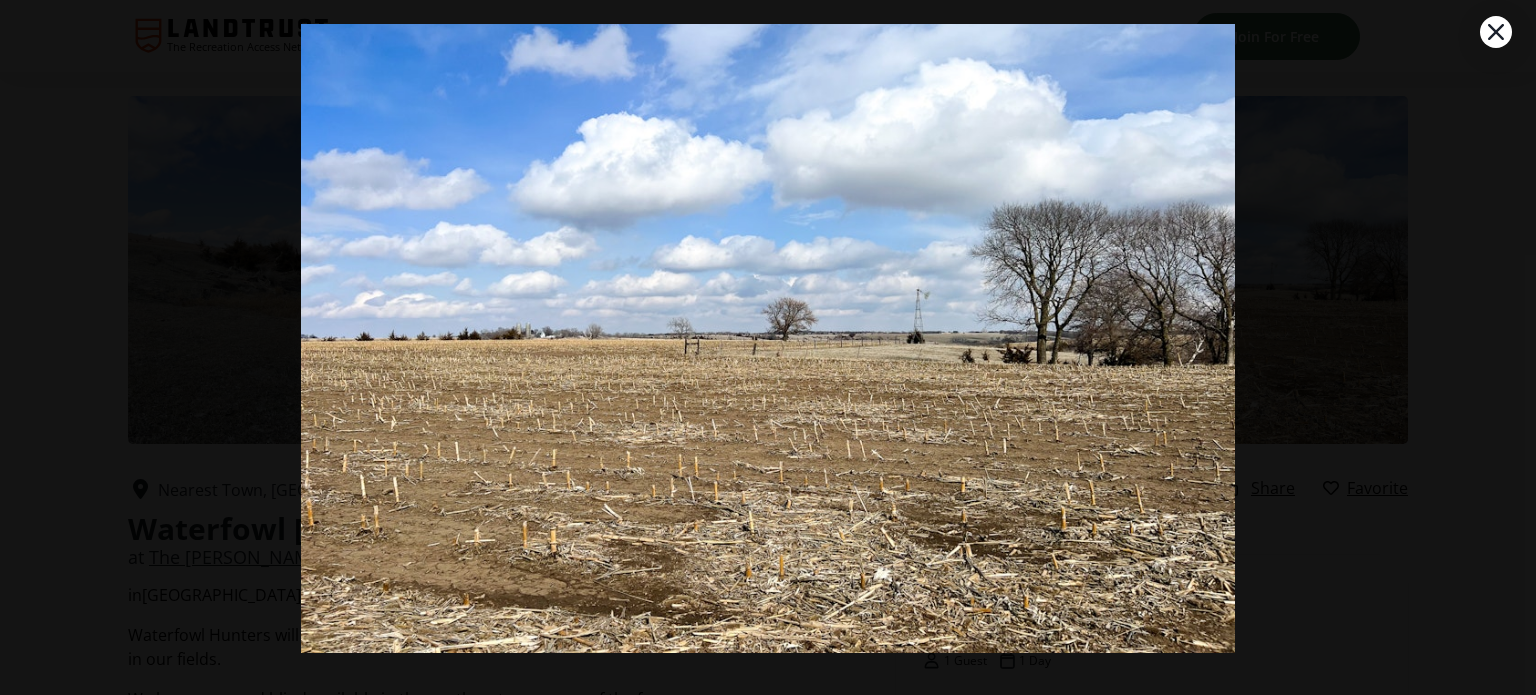 click 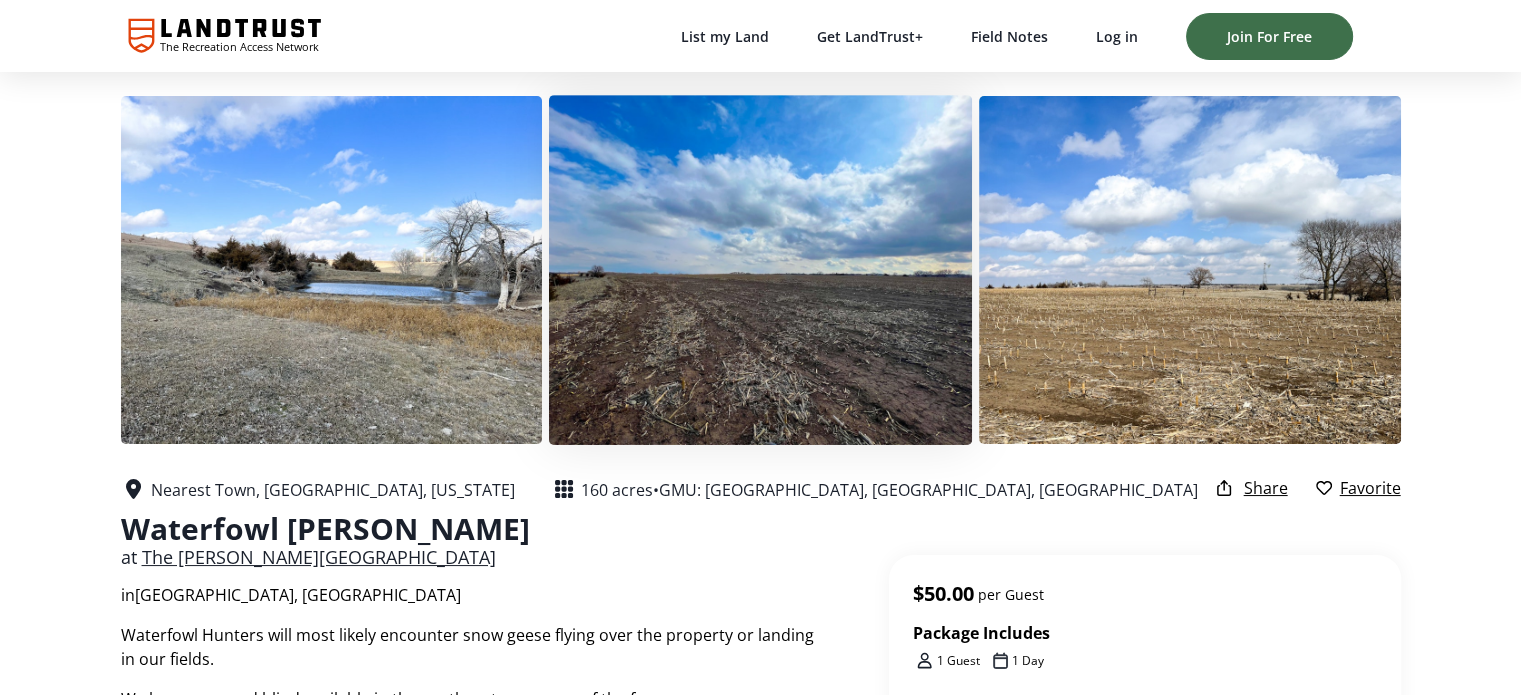 click at bounding box center [760, 269] 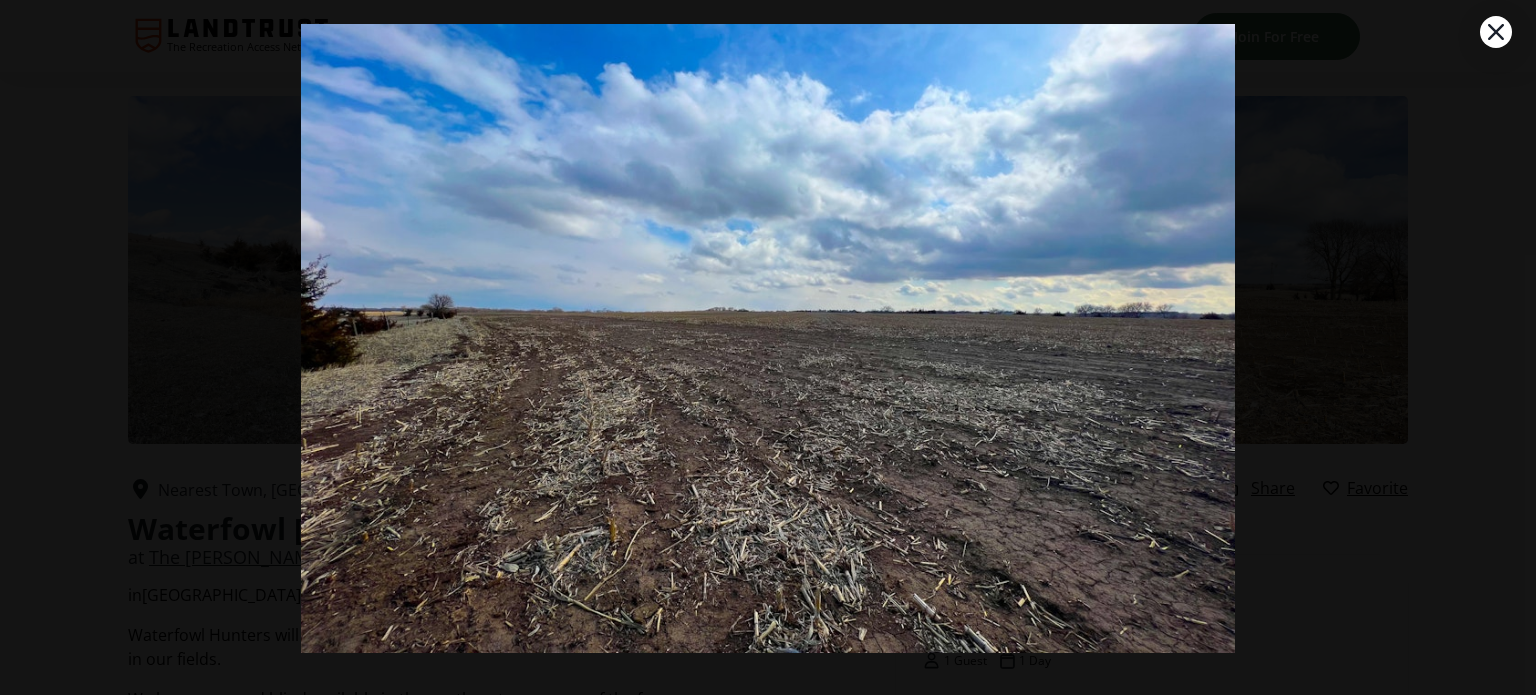 click at bounding box center [1496, 32] 